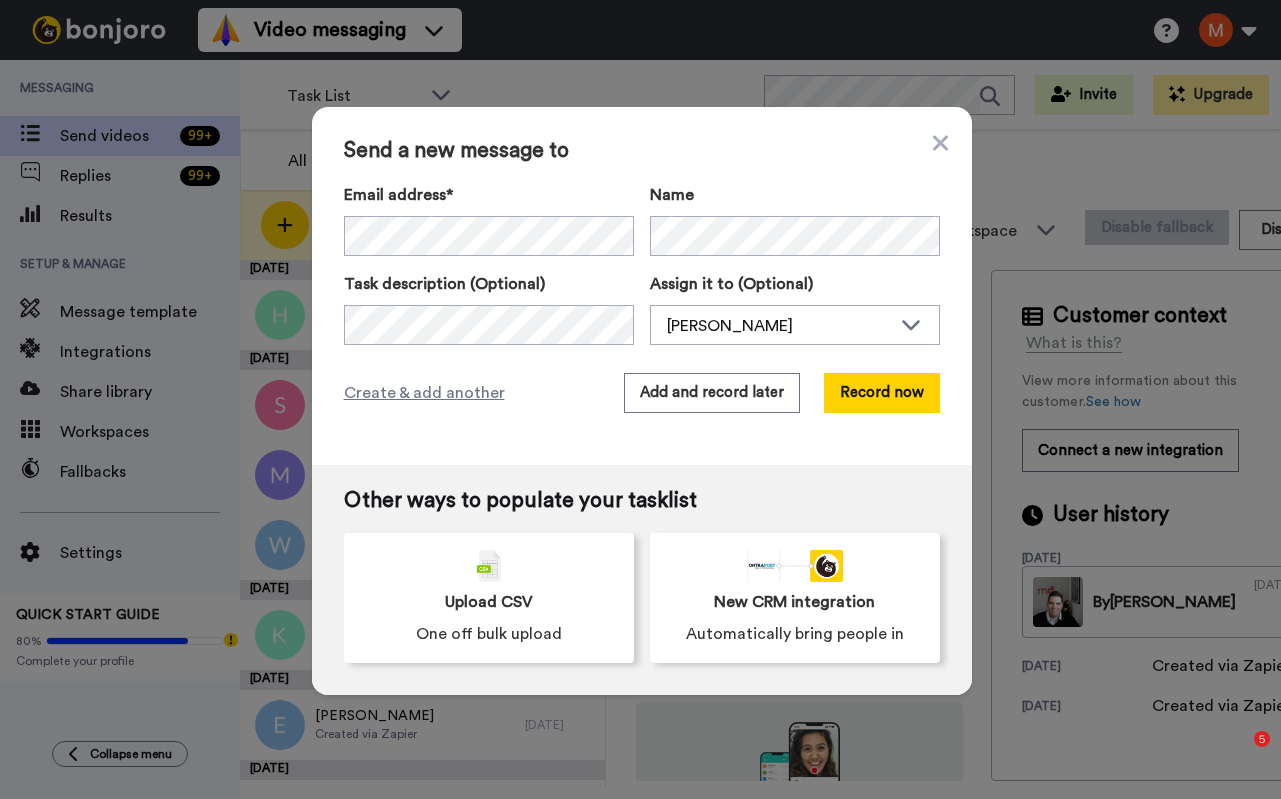 scroll, scrollTop: 0, scrollLeft: 0, axis: both 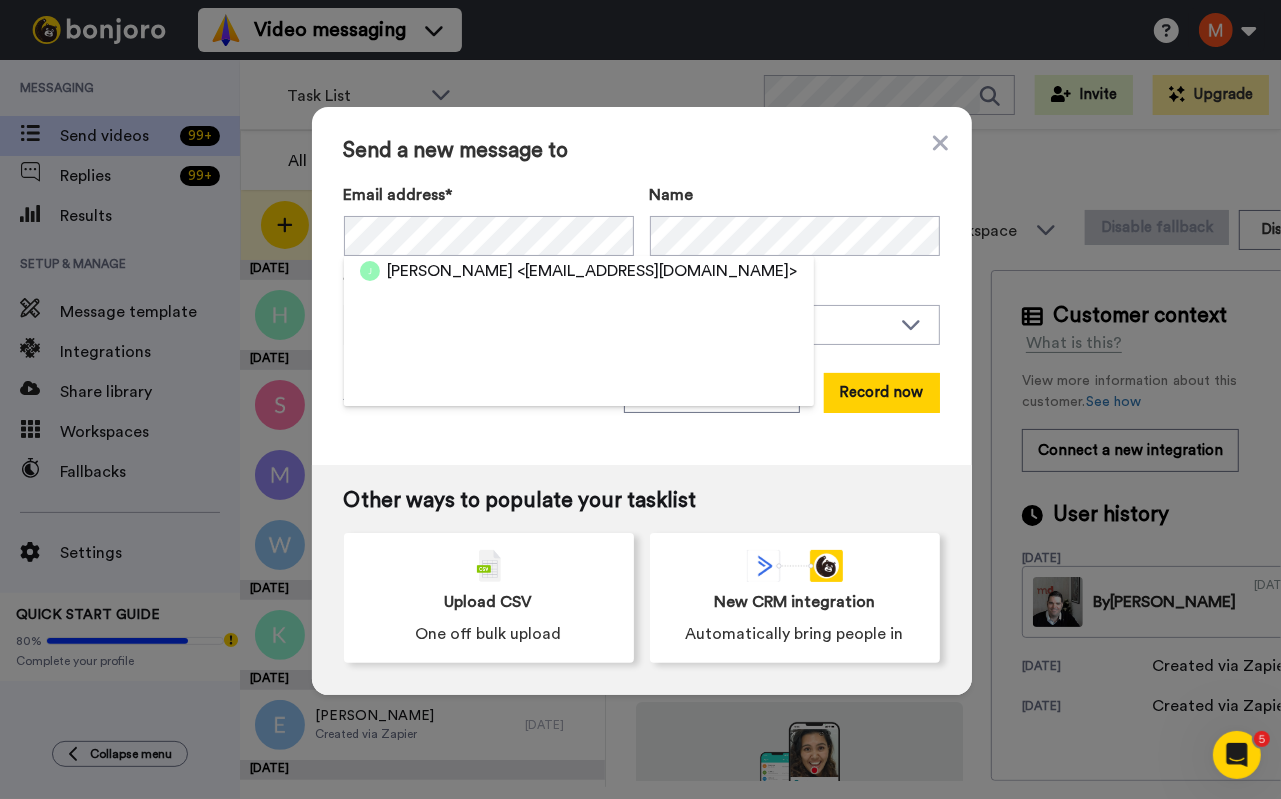click on "<jeremygstewart@gmail.com>" at bounding box center [658, 271] 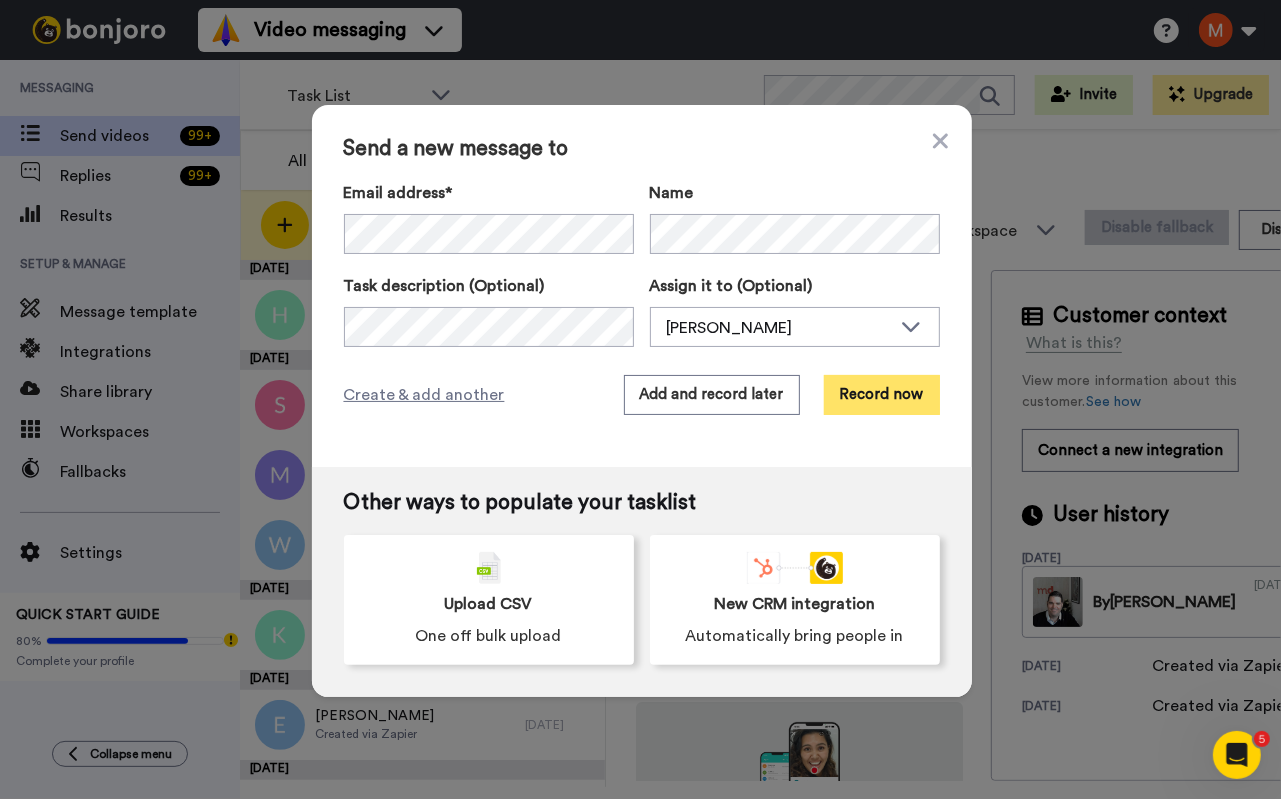 click on "Record now" at bounding box center (882, 395) 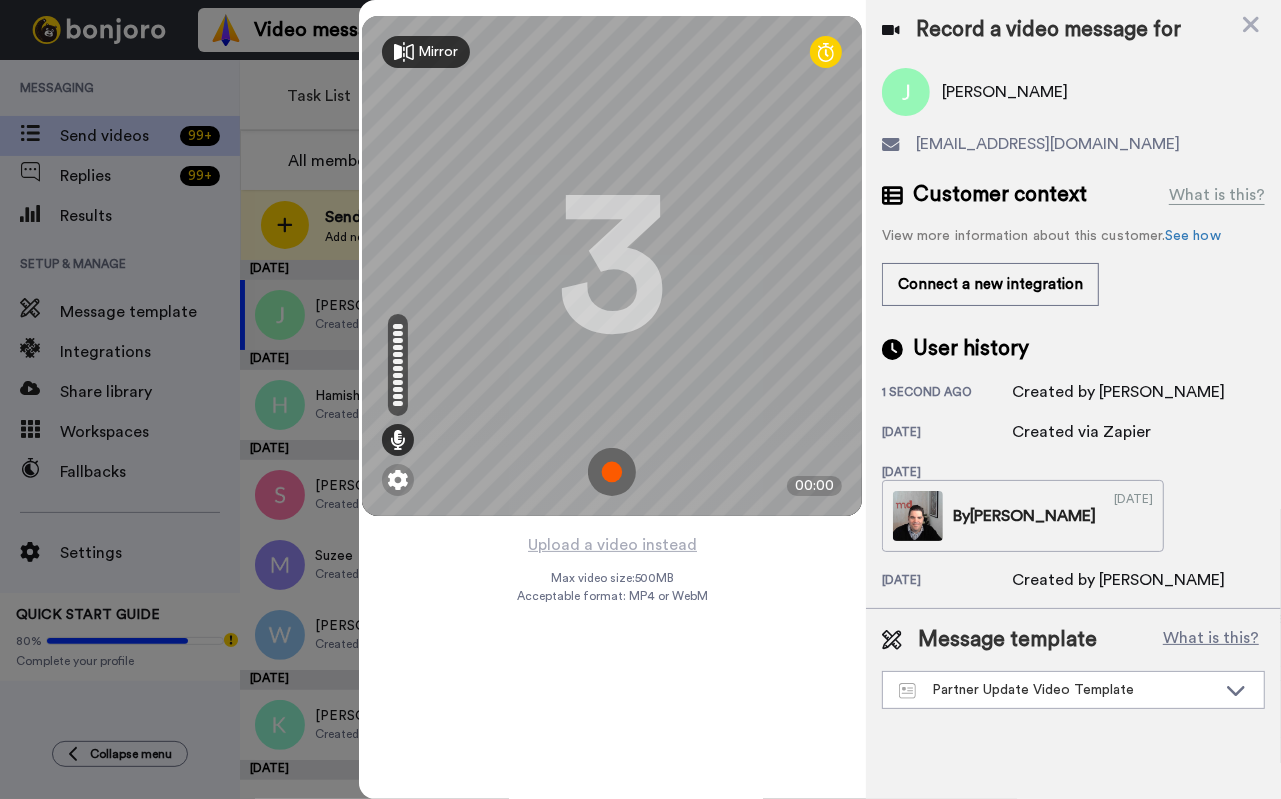 click at bounding box center [612, 472] 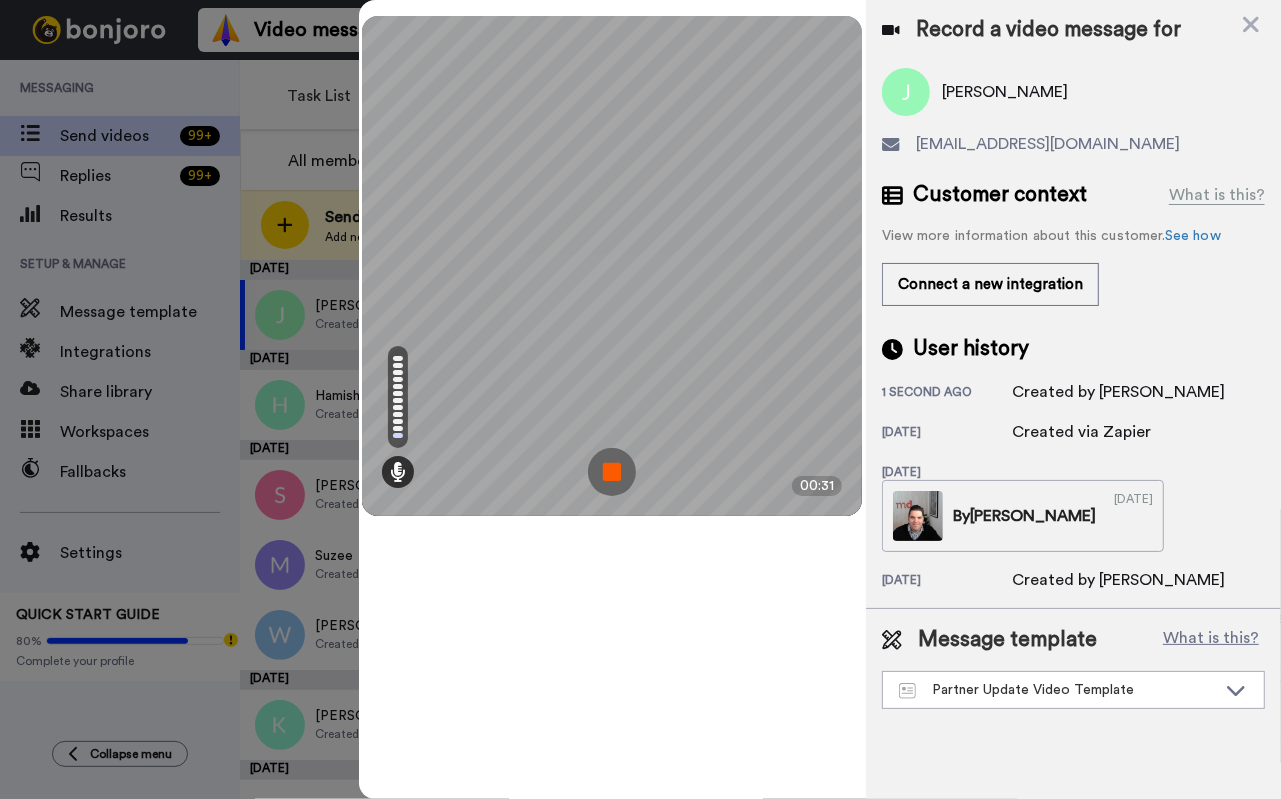click at bounding box center [612, 472] 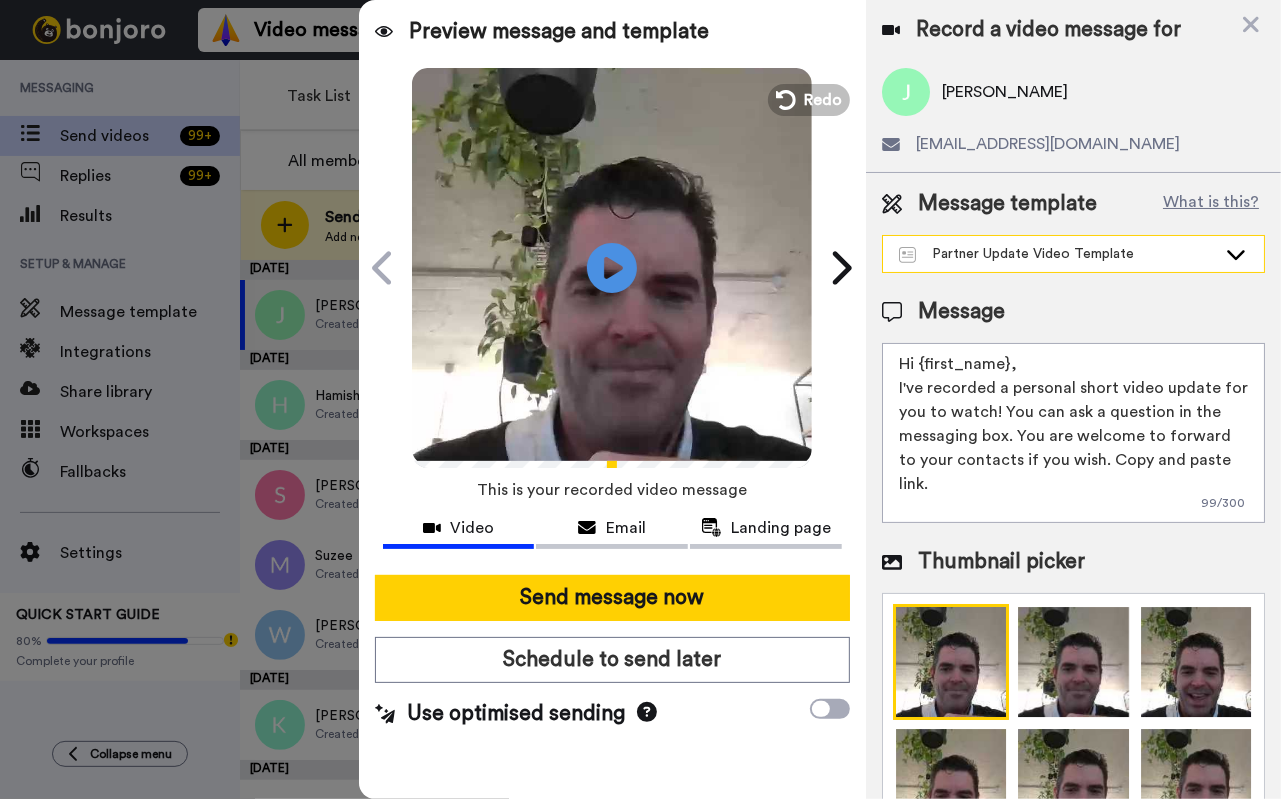 click on "Partner Update Video Template" at bounding box center (1057, 254) 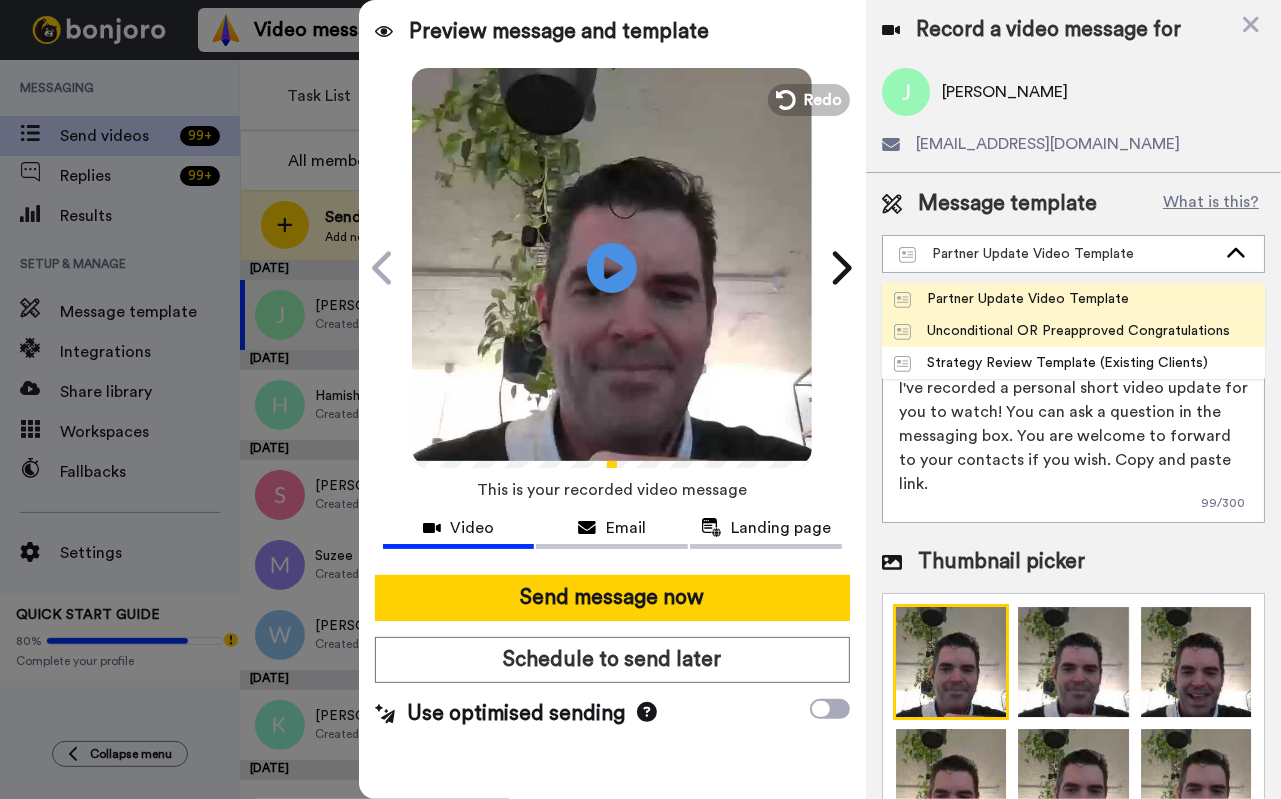 click on "Unconditional OR Preapproved Congratulations" at bounding box center [1062, 331] 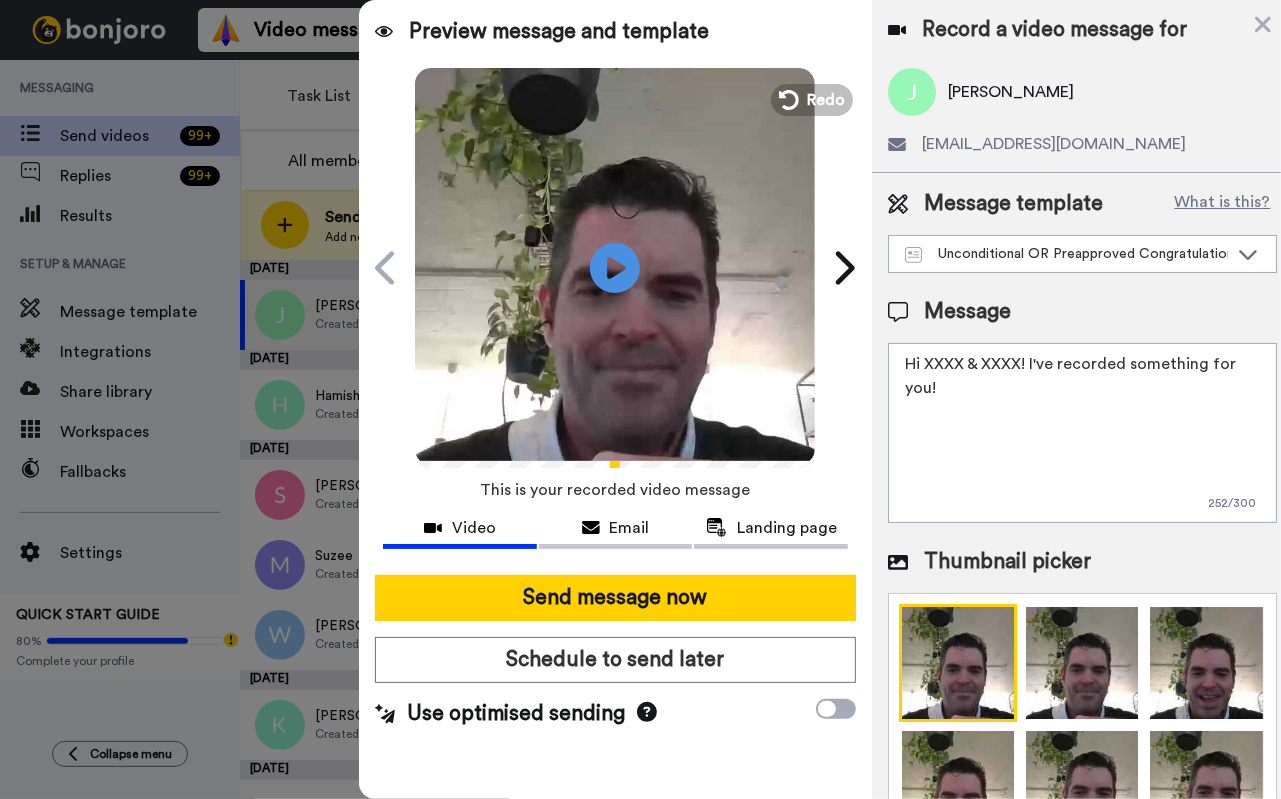 drag, startPoint x: 1026, startPoint y: 361, endPoint x: 936, endPoint y: 356, distance: 90.13878 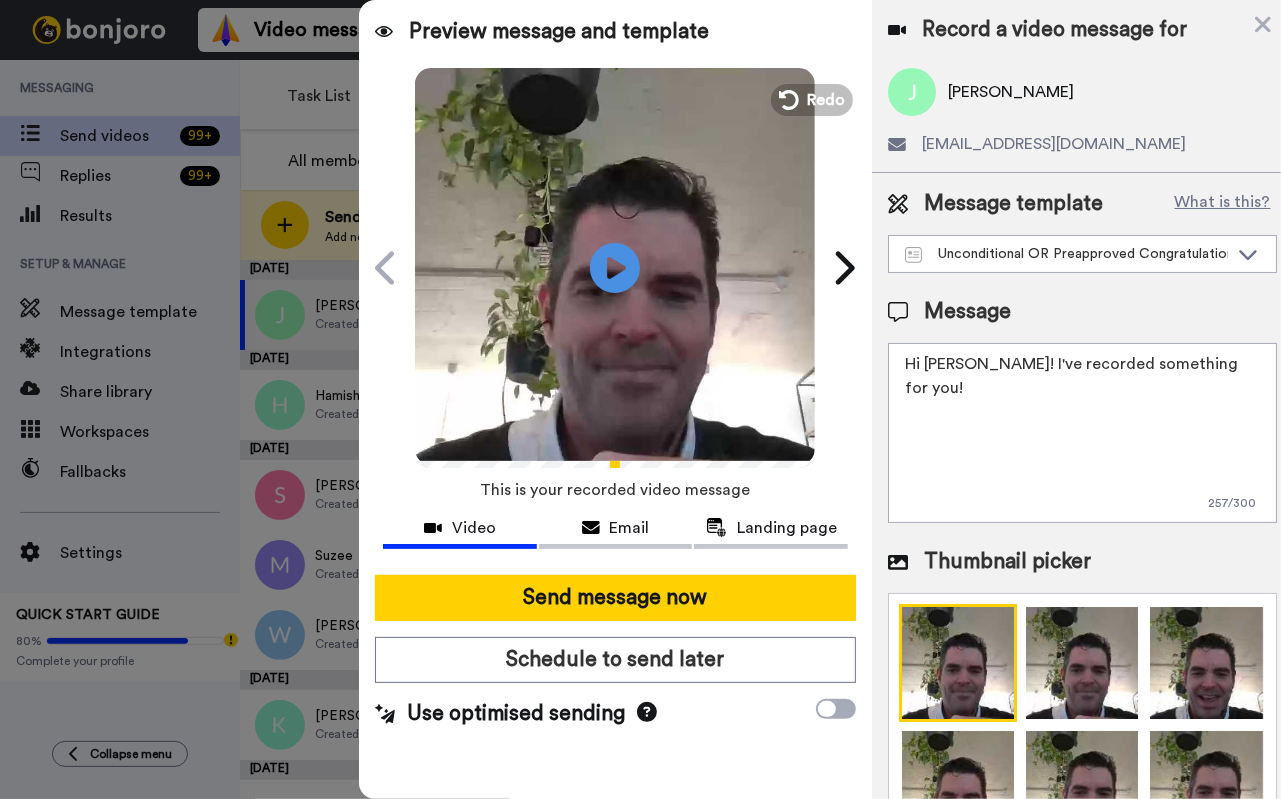 type on "Hi Jeremy! I've recorded something for you!" 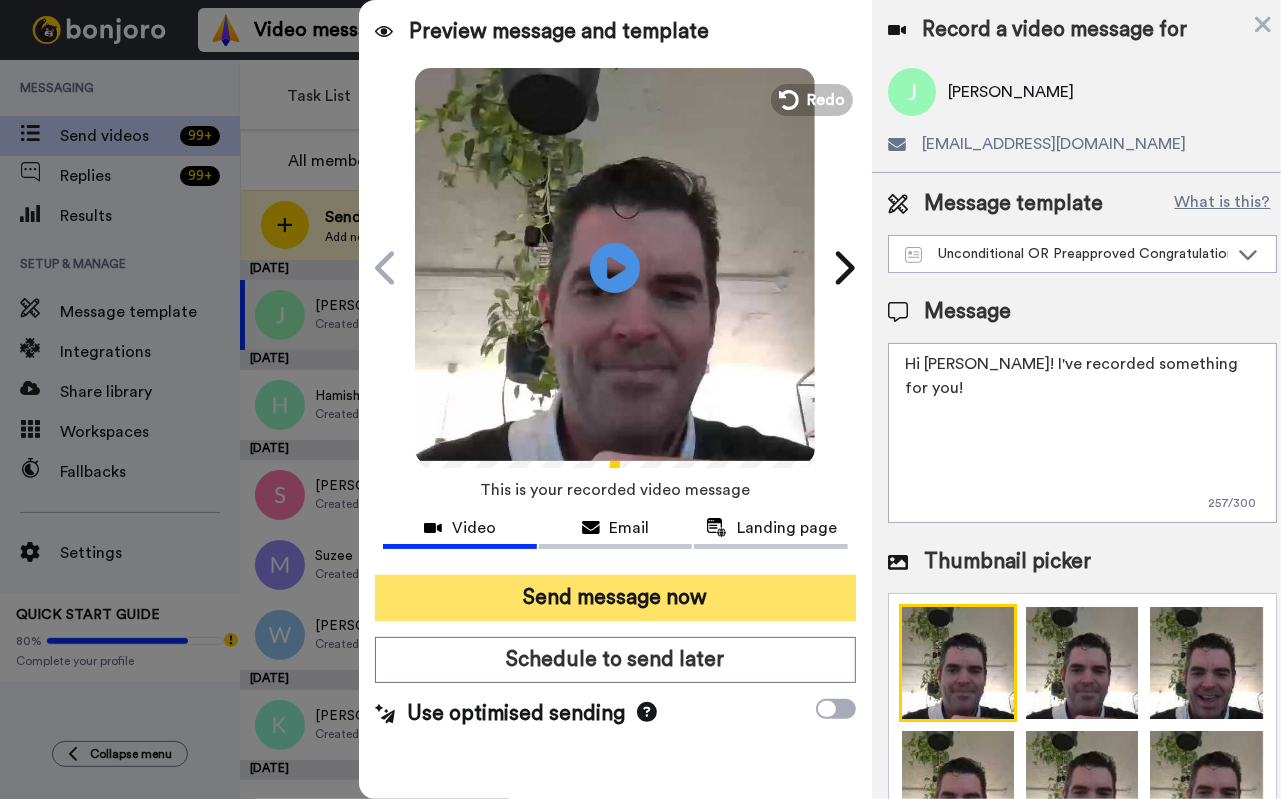click on "Send message now" at bounding box center (616, 598) 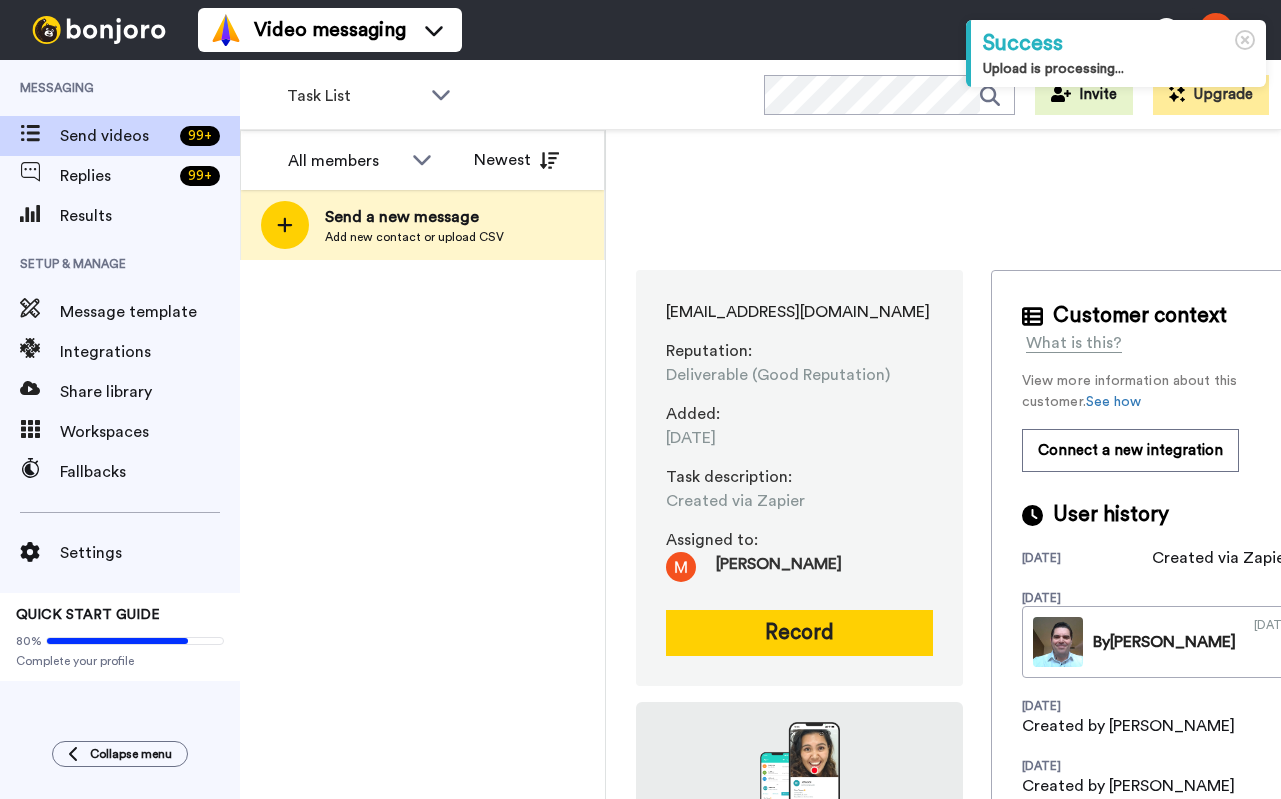 scroll, scrollTop: 0, scrollLeft: 0, axis: both 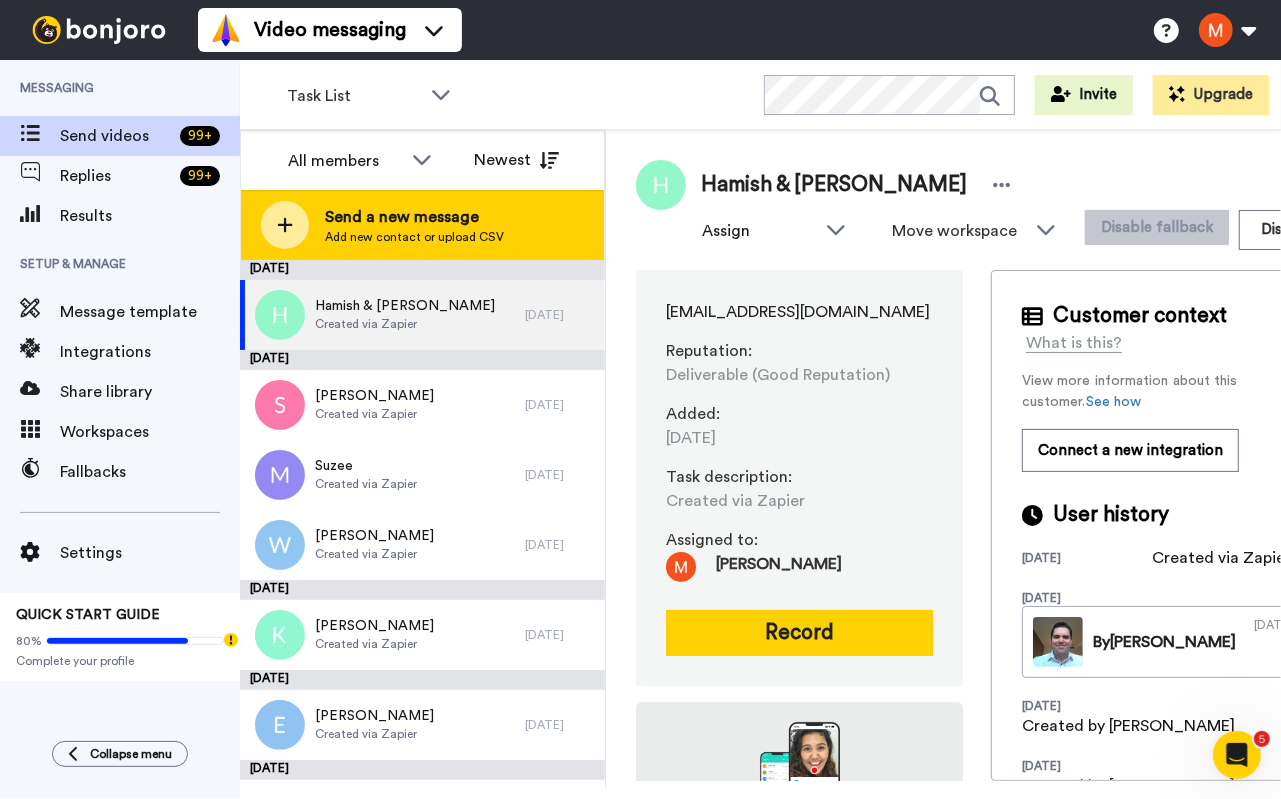 click on "Send a new message" at bounding box center (414, 217) 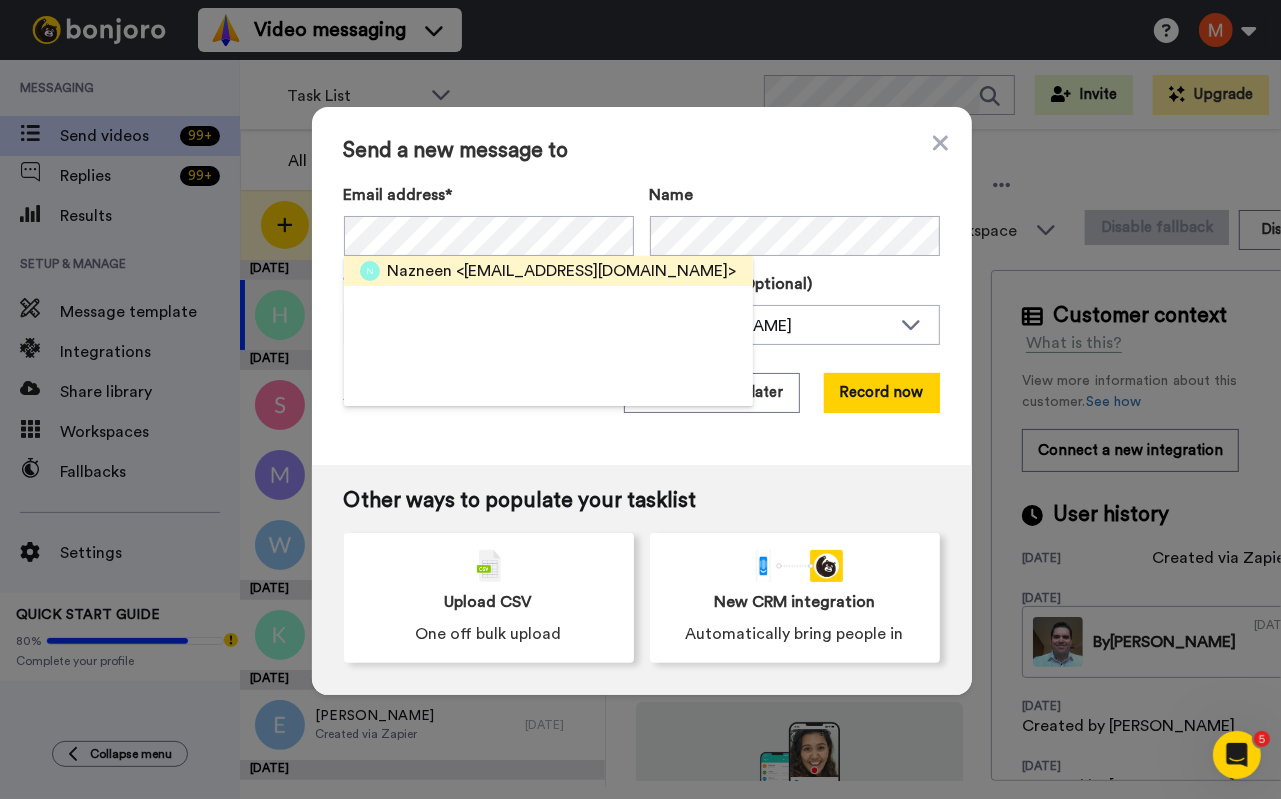 click on "<nazsukhia@gmail.com>" at bounding box center [597, 271] 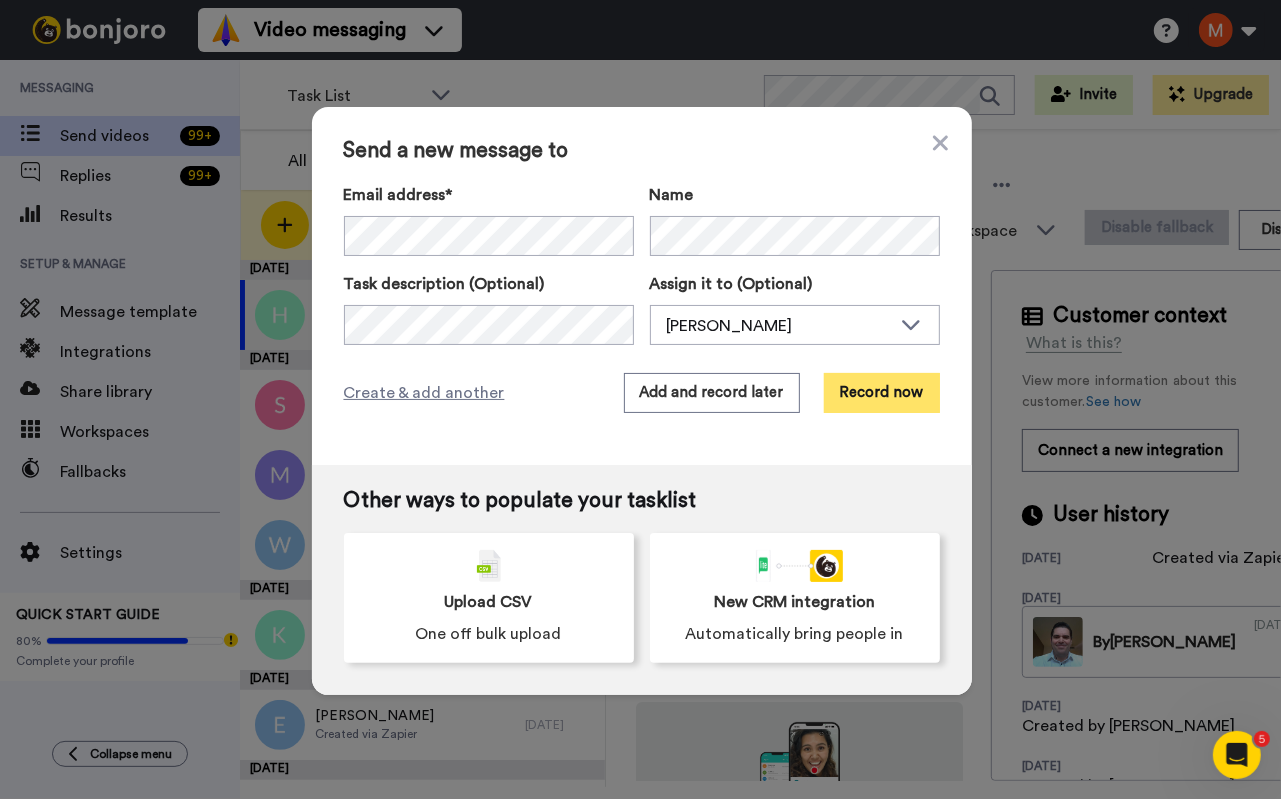 click on "Record now" at bounding box center [882, 393] 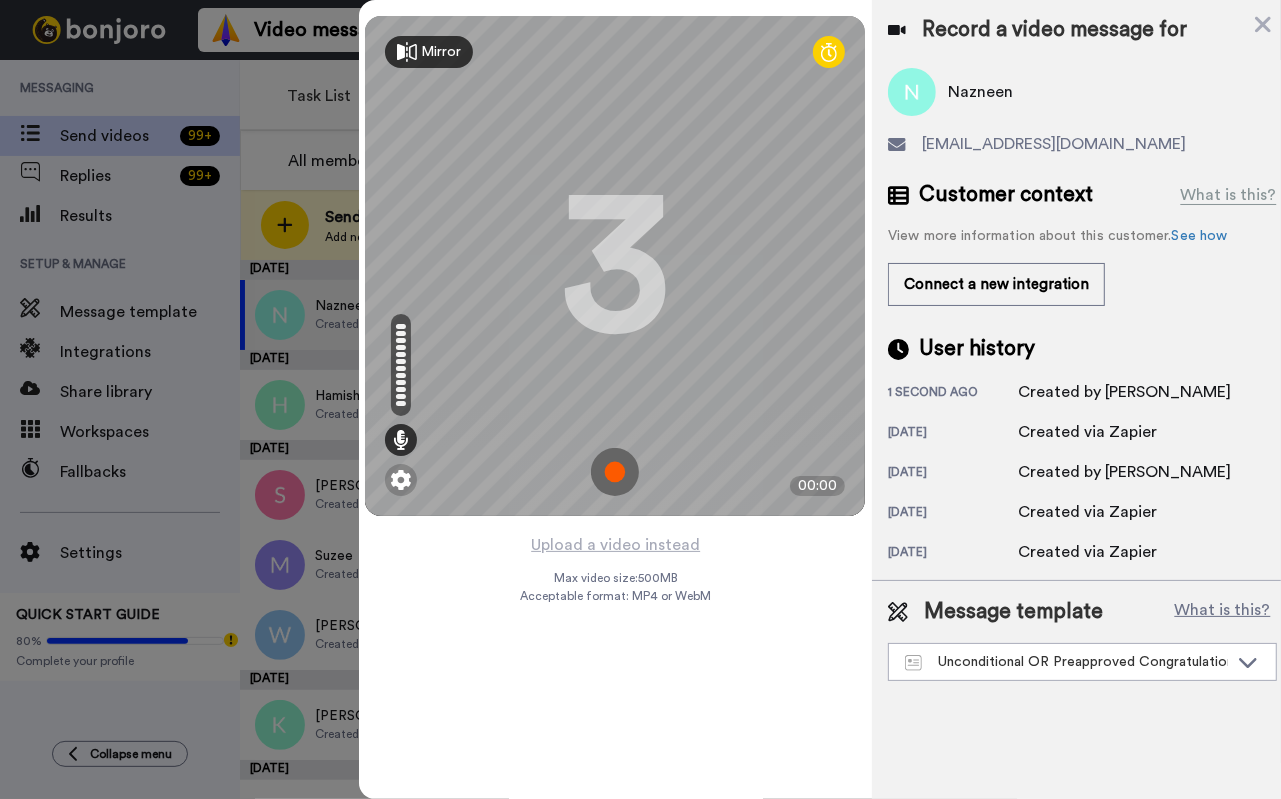 click at bounding box center (615, 472) 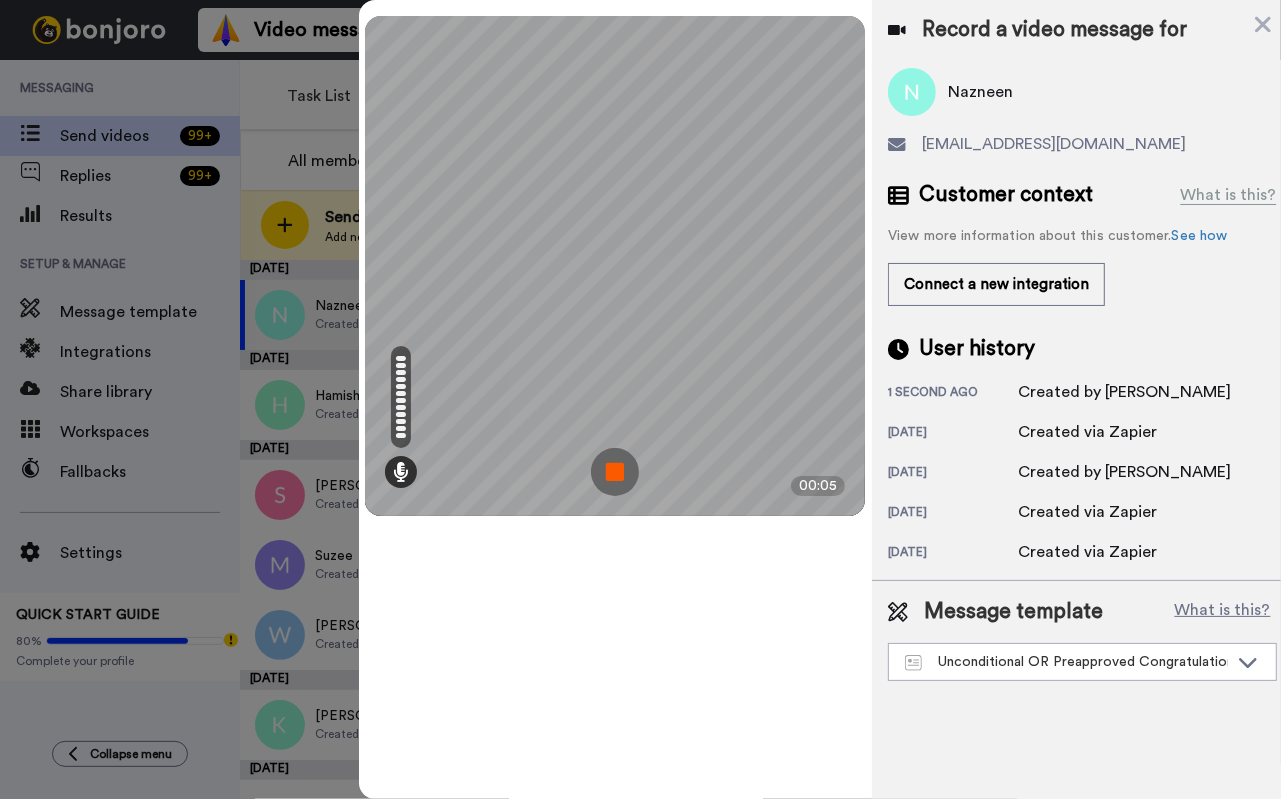 click at bounding box center (615, 472) 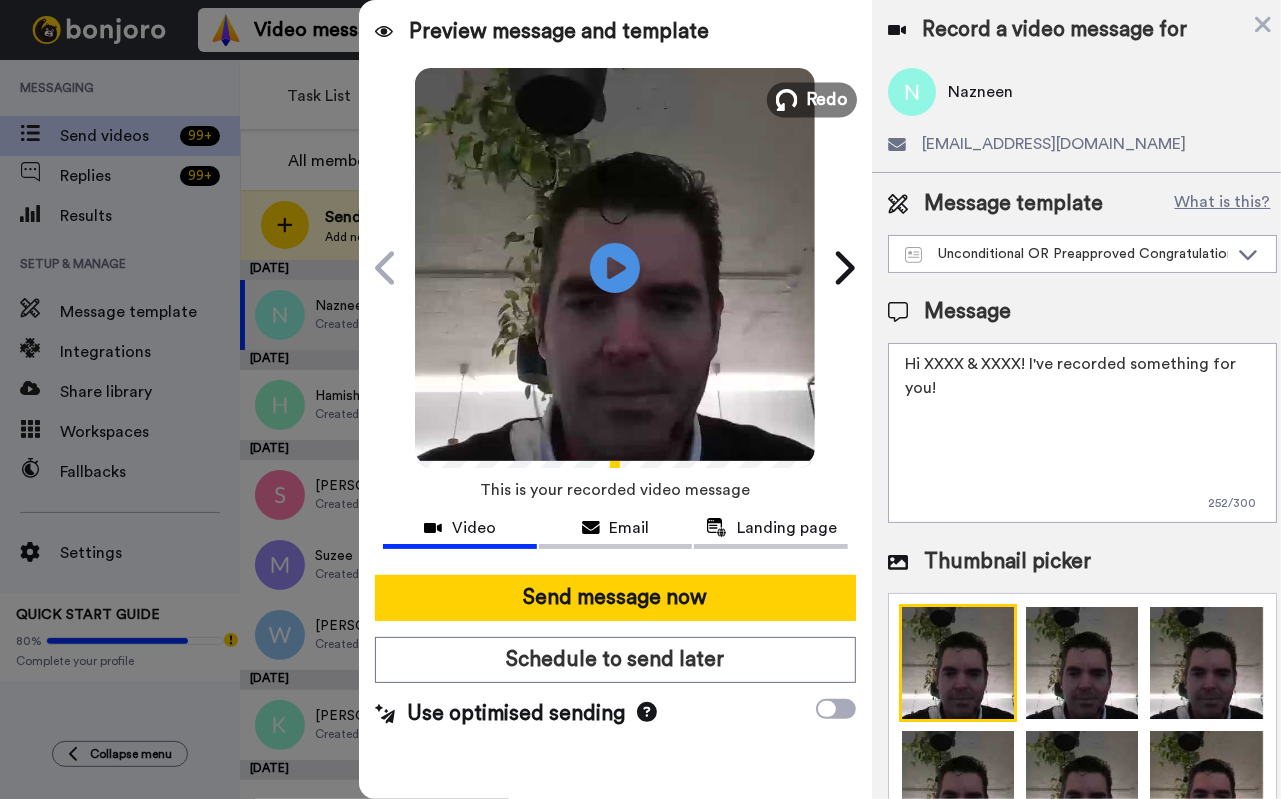 click on "Redo" at bounding box center (812, 99) 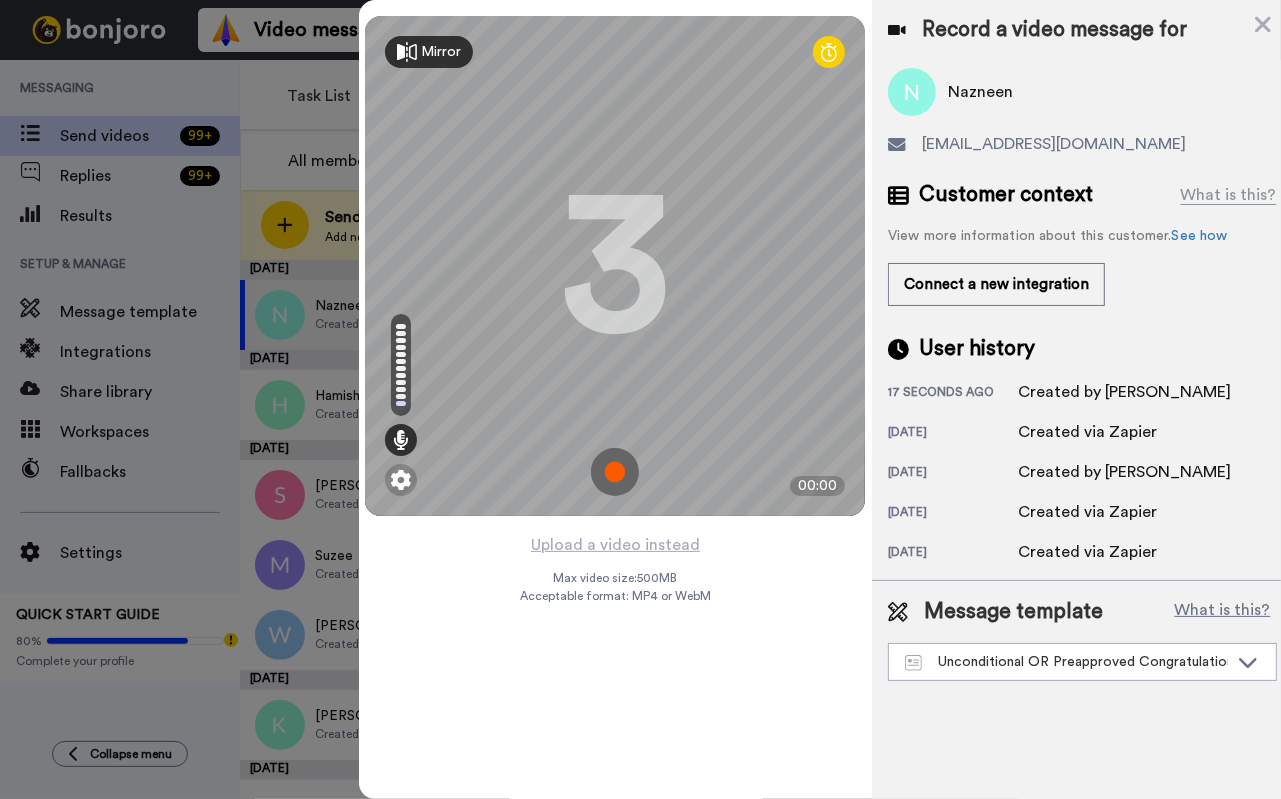 click at bounding box center [615, 472] 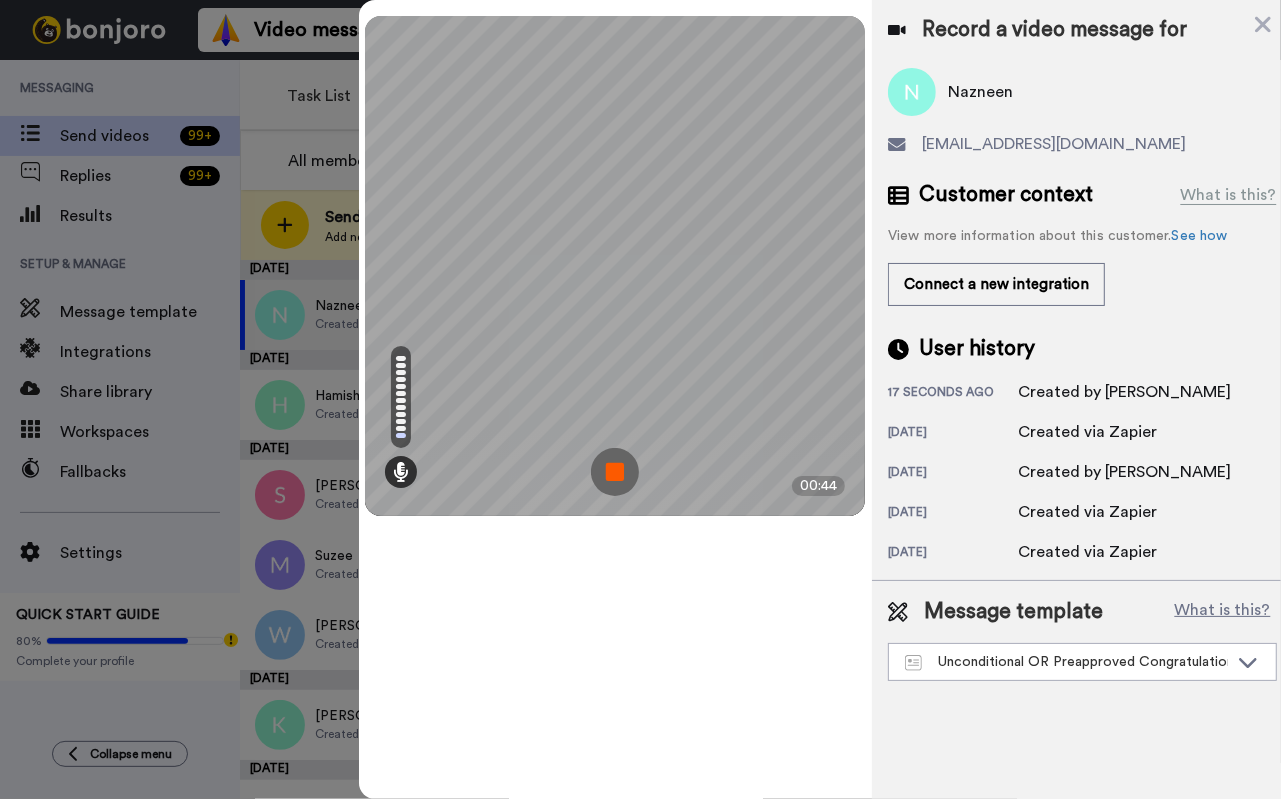 click at bounding box center (615, 472) 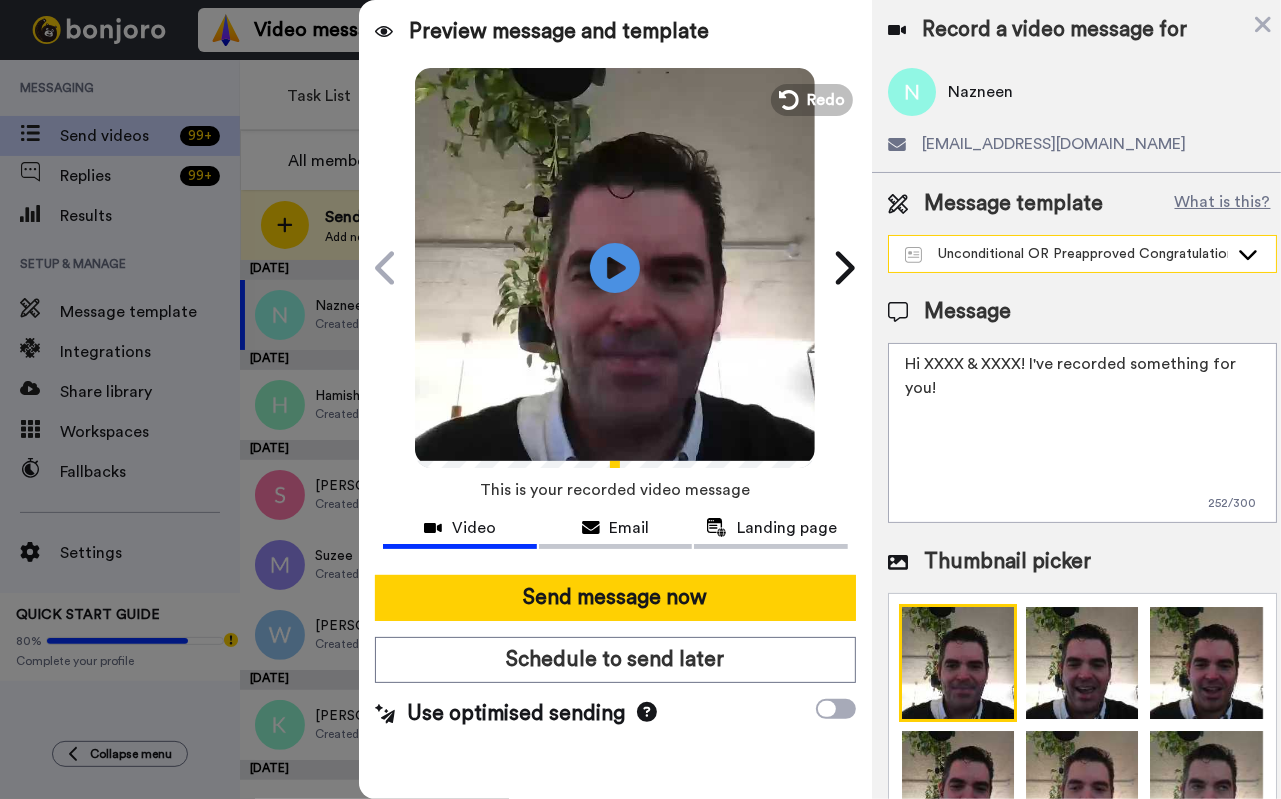 click on "Unconditional OR Preapproved Congratulations" at bounding box center (1066, 254) 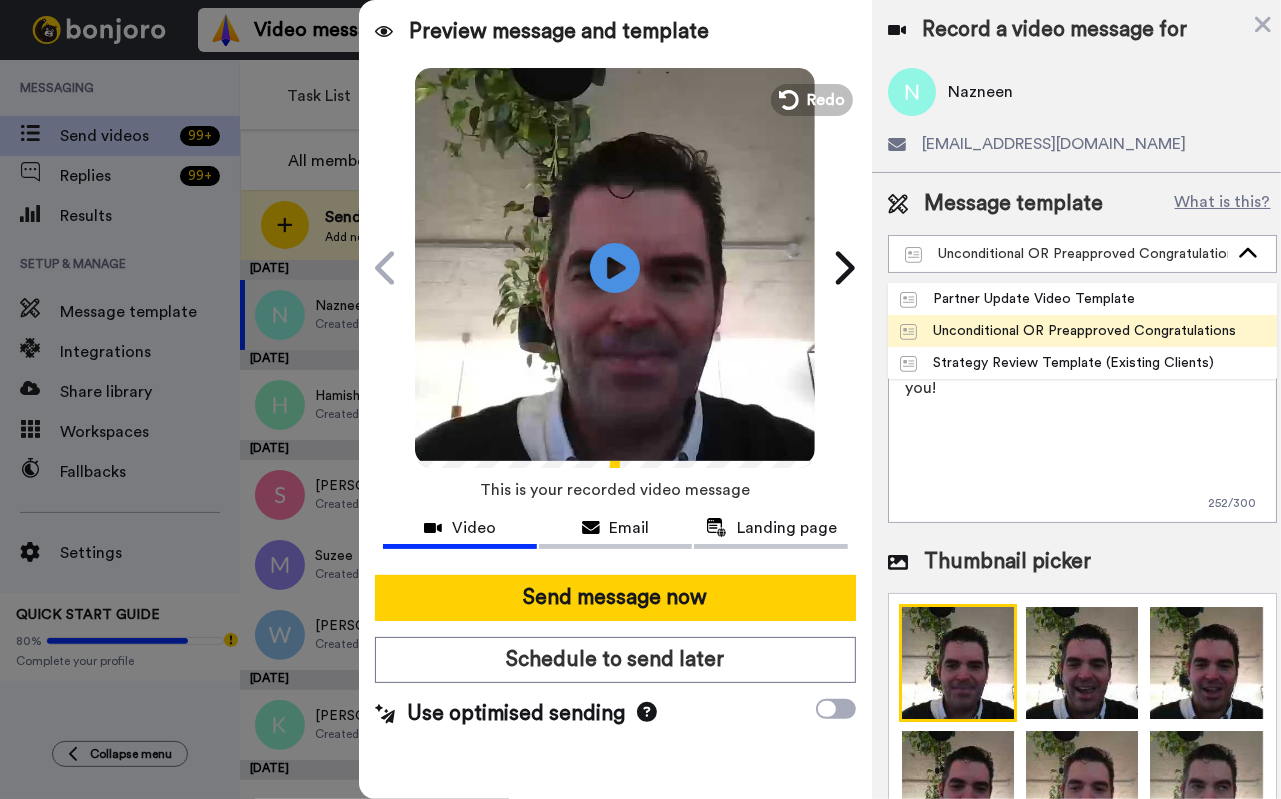 click on "Unconditional OR Preapproved Congratulations" at bounding box center [1068, 331] 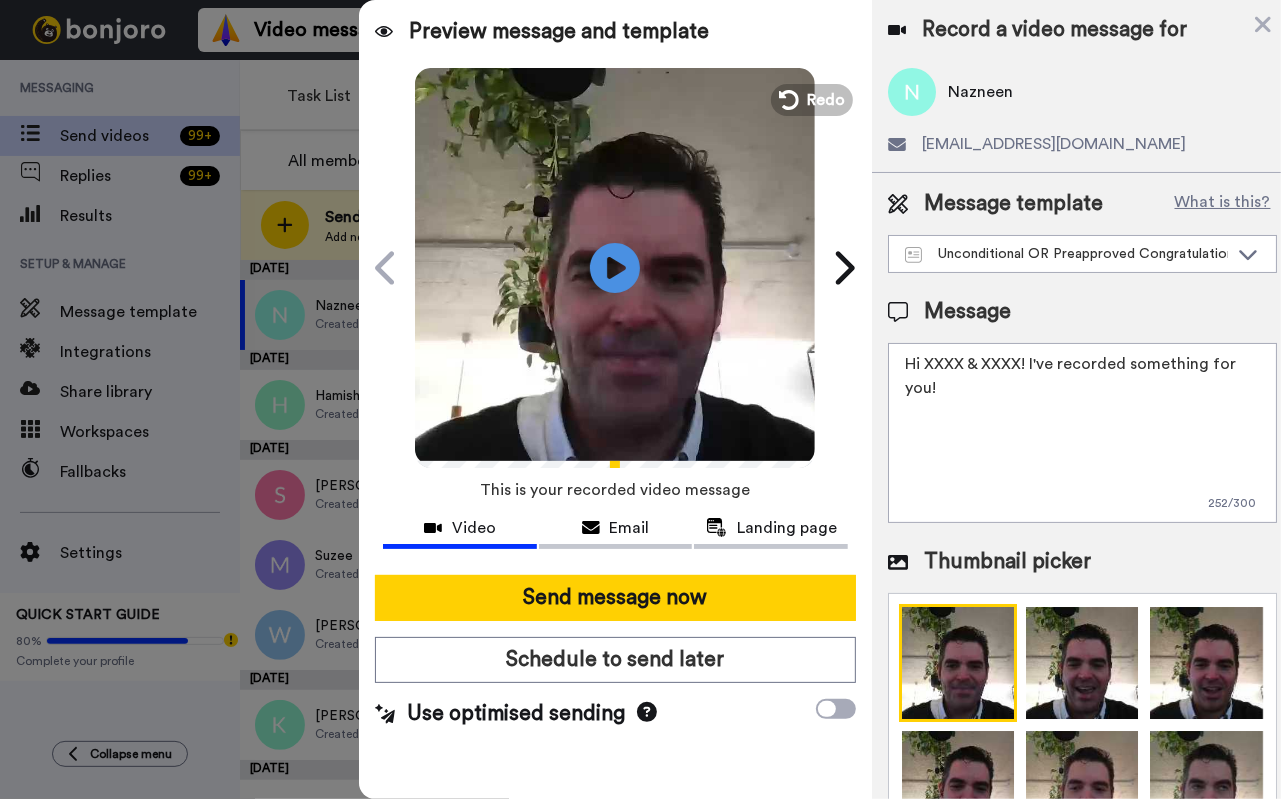 drag, startPoint x: 1025, startPoint y: 357, endPoint x: 943, endPoint y: 355, distance: 82.02438 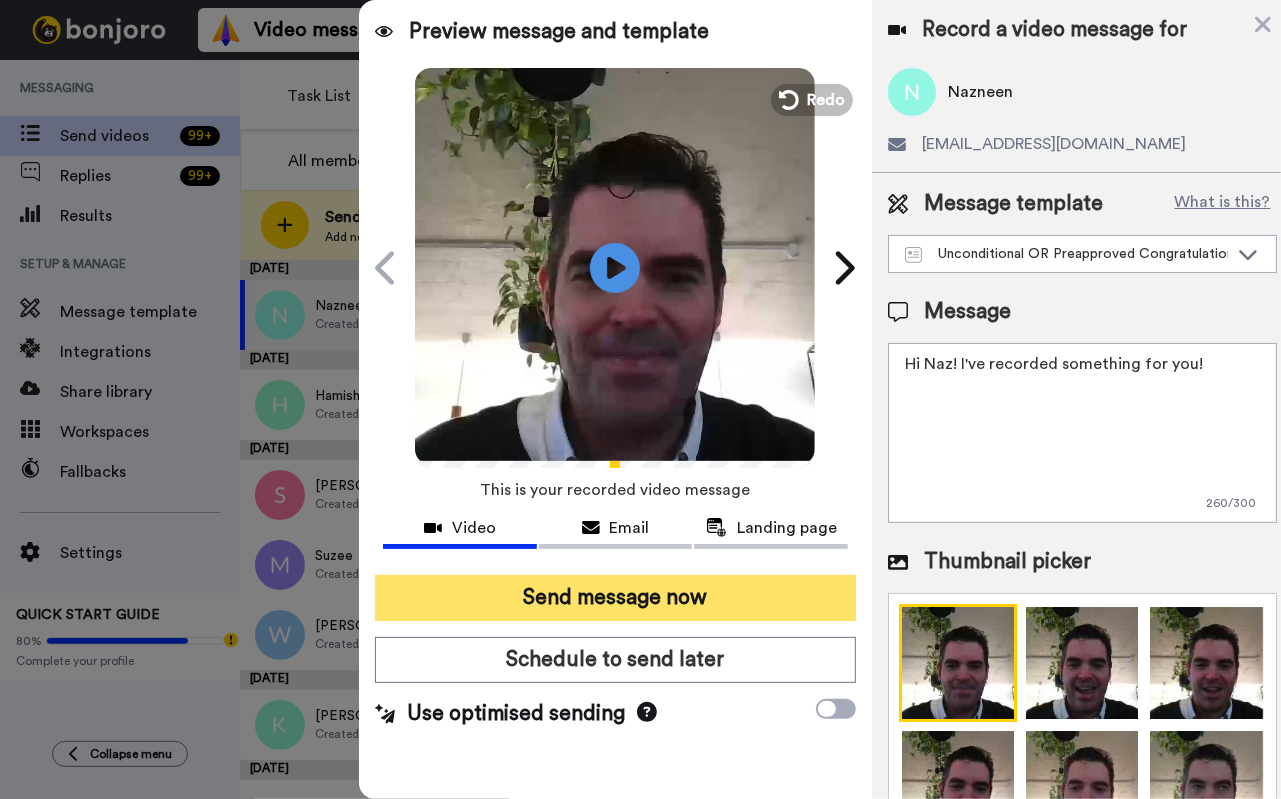 type on "Hi Naz! I've recorded something for you!" 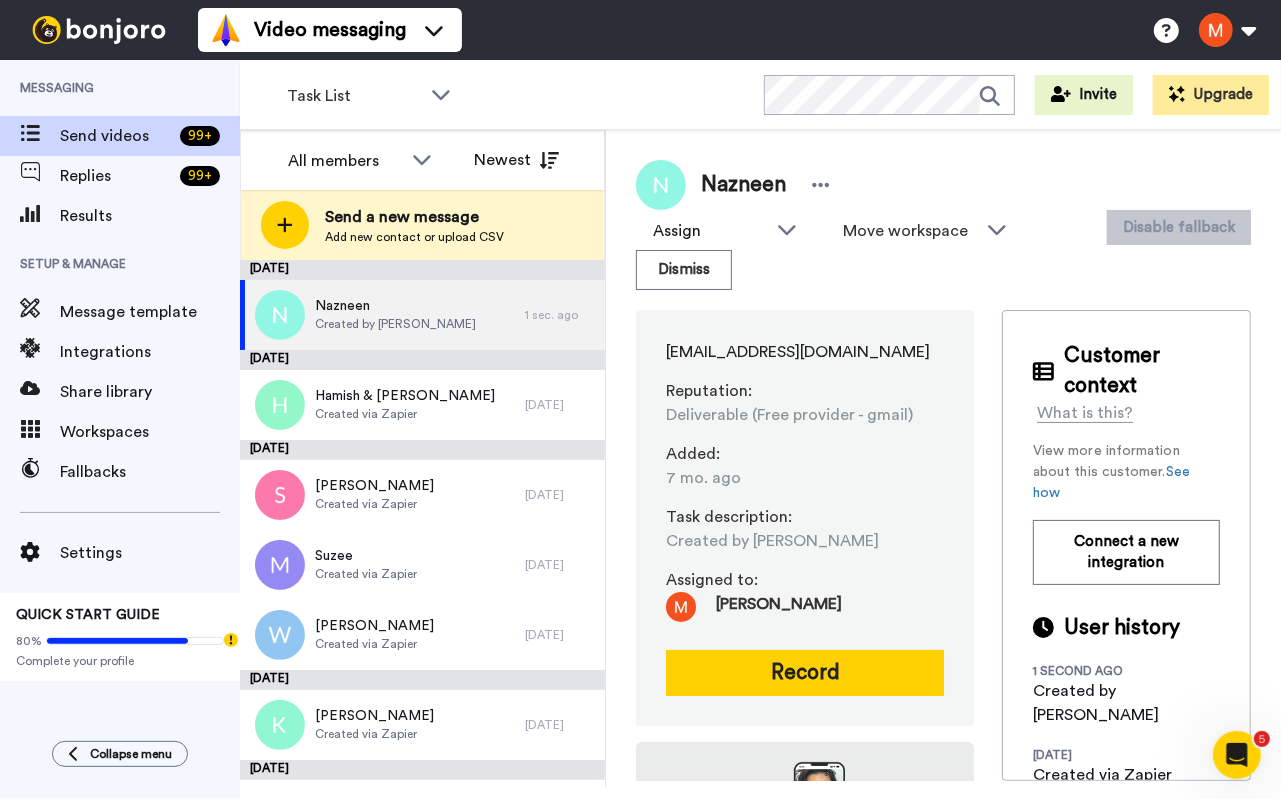 scroll, scrollTop: 0, scrollLeft: 0, axis: both 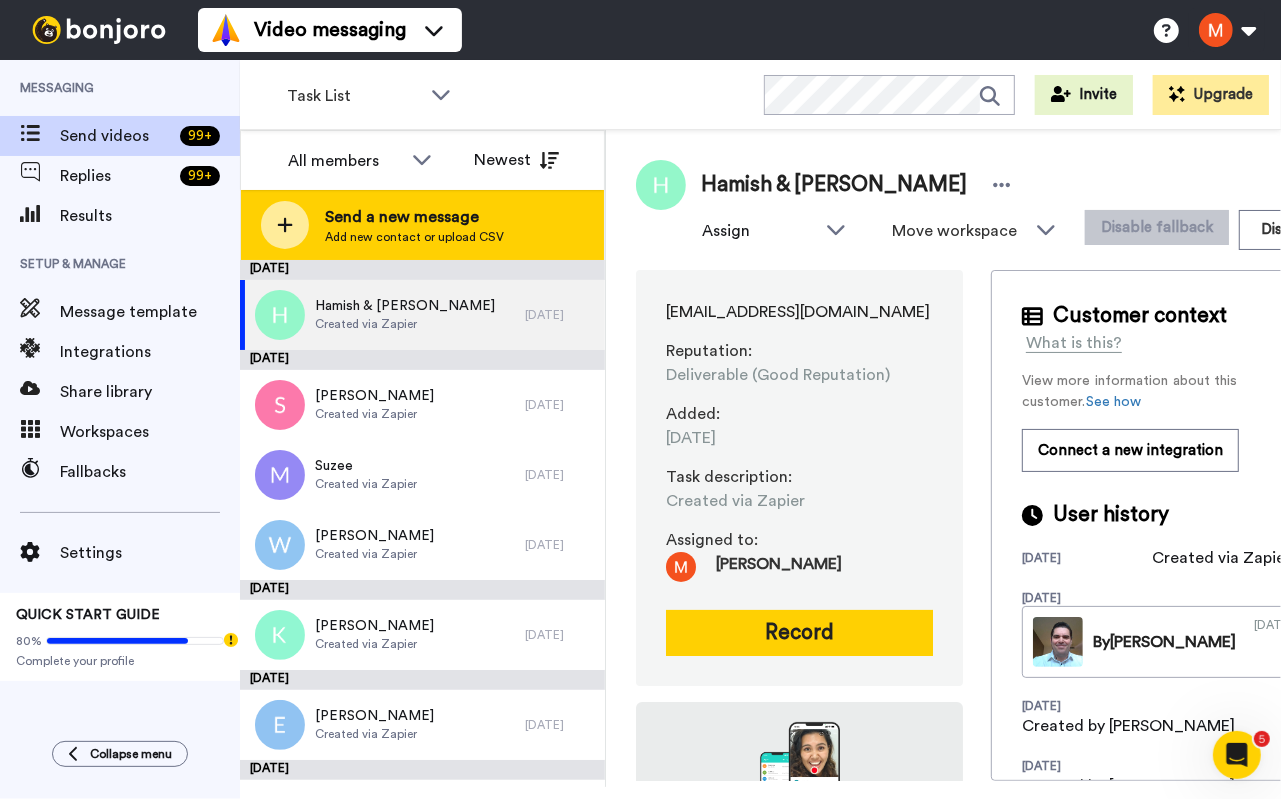 click on "Add new contact or upload CSV" at bounding box center (414, 237) 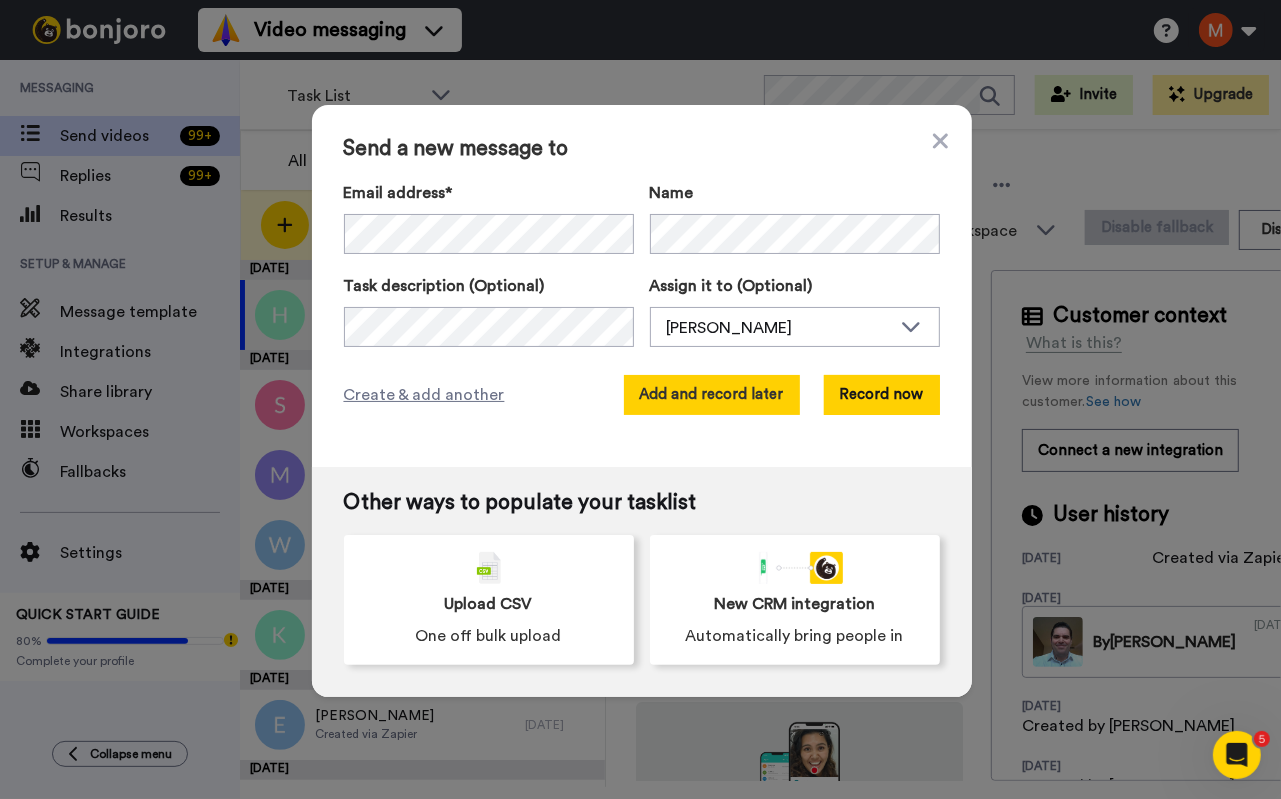 click on "Add and record later" at bounding box center [712, 395] 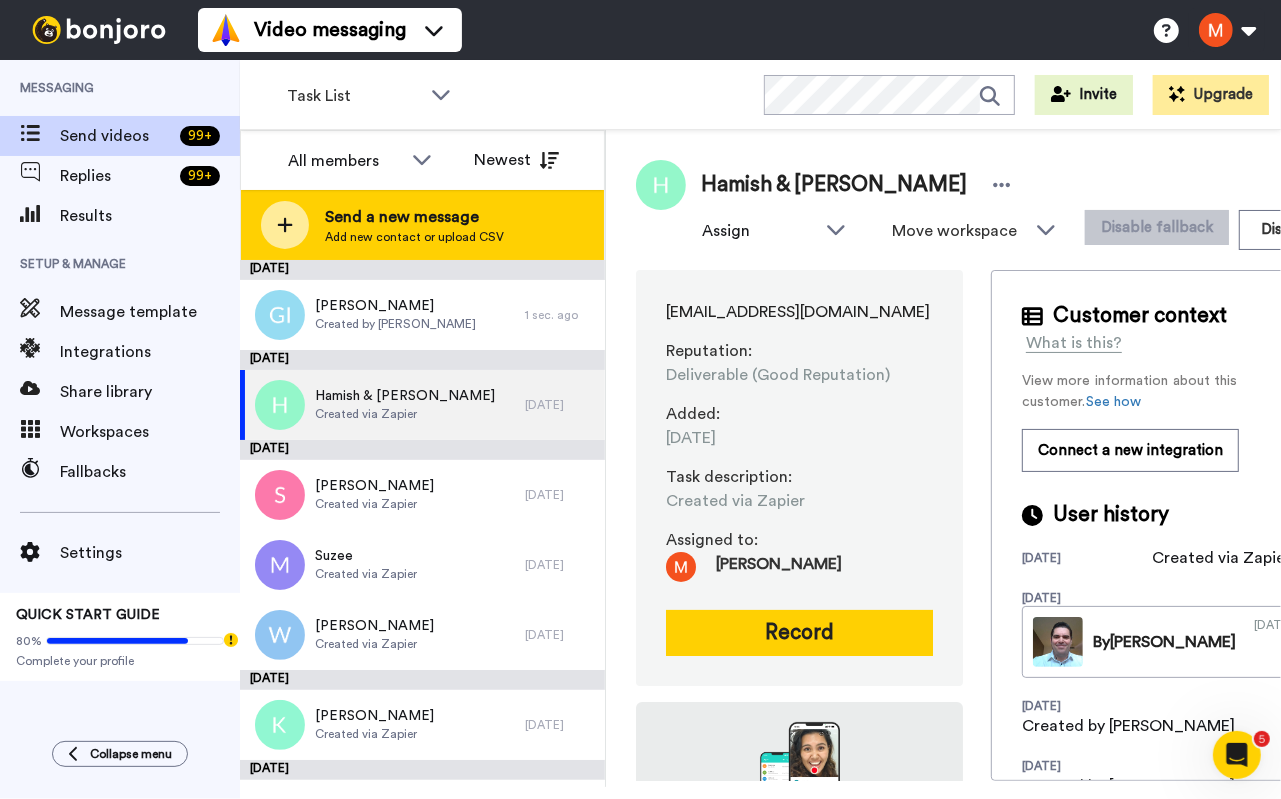 click on "Add new contact or upload CSV" at bounding box center (414, 237) 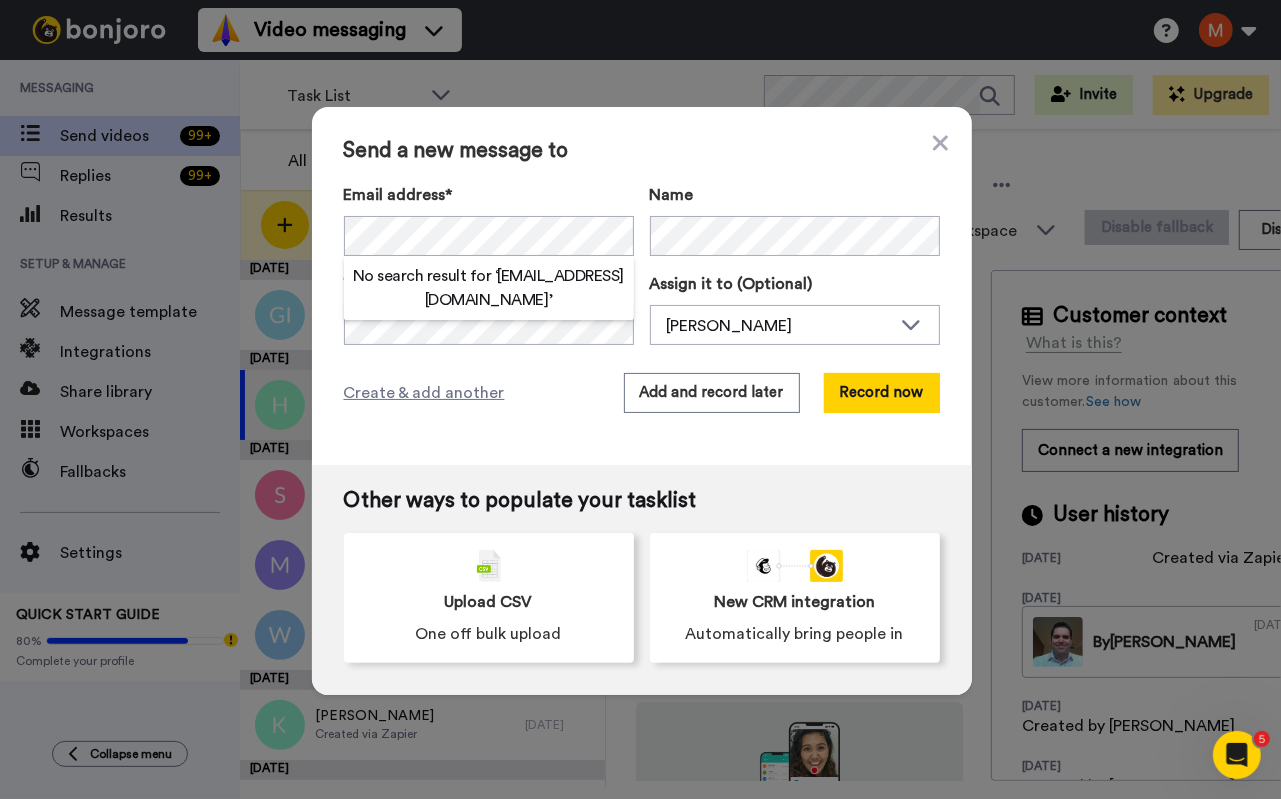 click on "No search result for ‘ joilling@icloud.com ’" at bounding box center (489, 288) 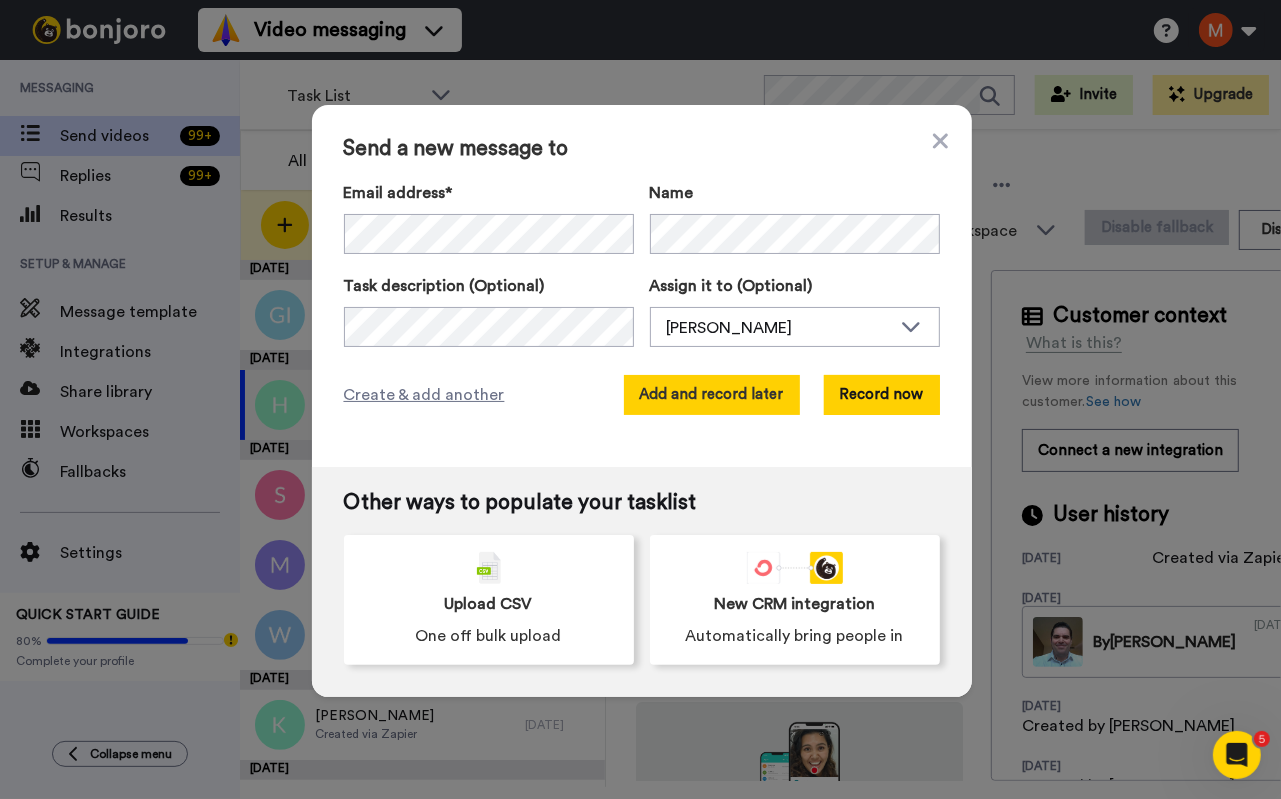 click on "Add and record later" at bounding box center (712, 395) 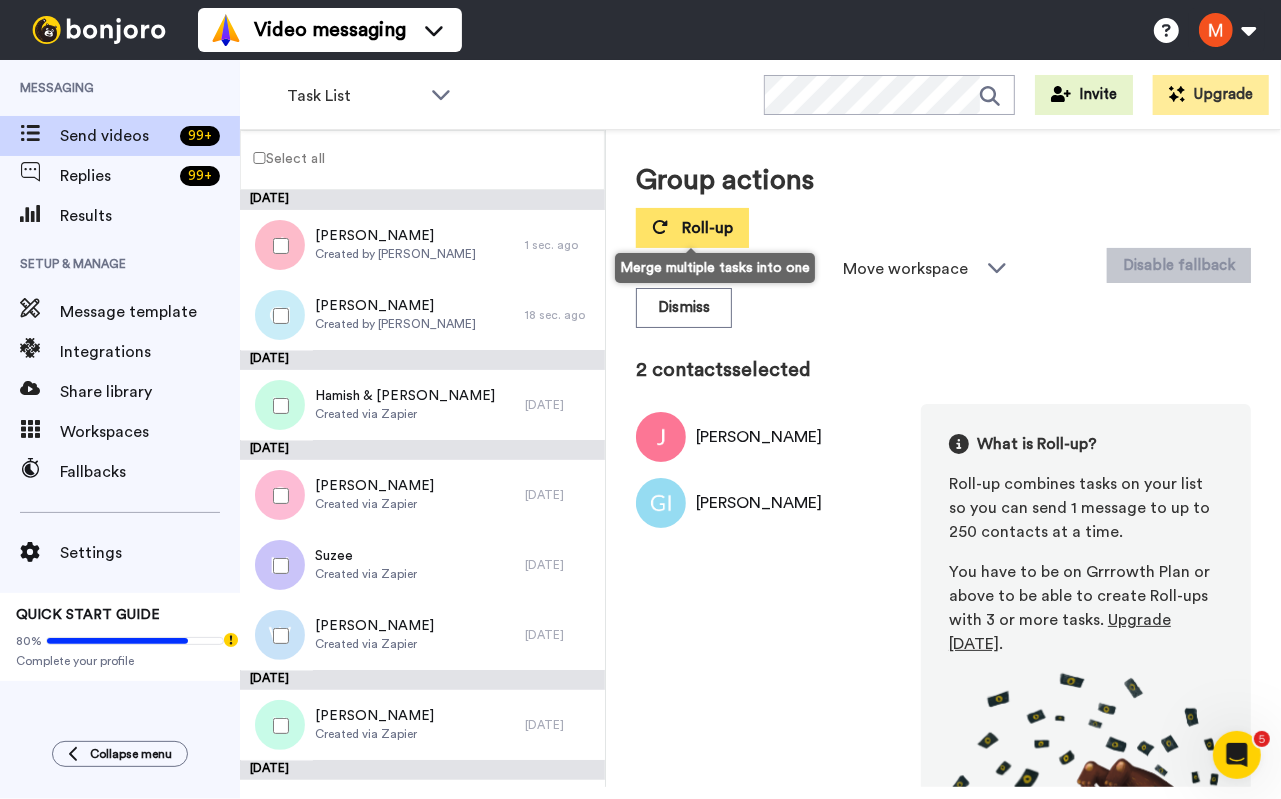 click on "Roll-up" at bounding box center (707, 228) 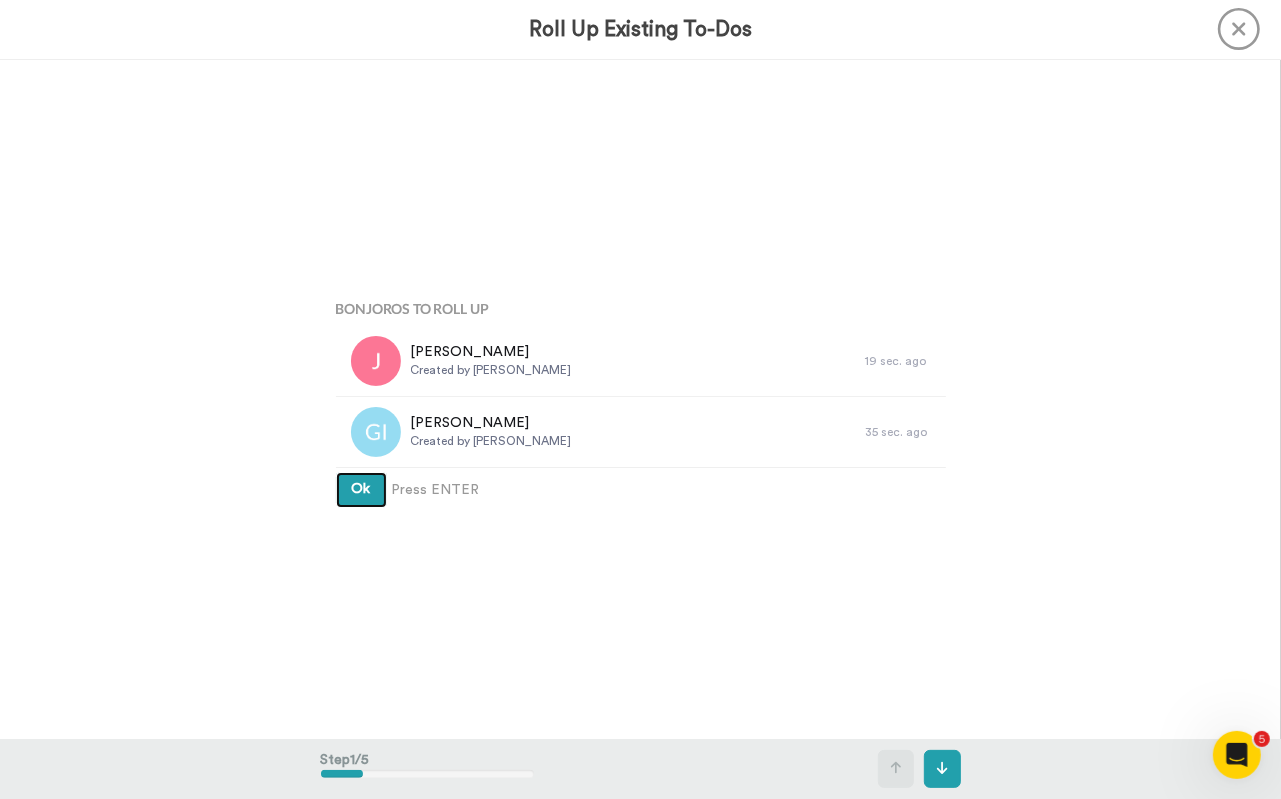 click on "Ok" at bounding box center [361, 489] 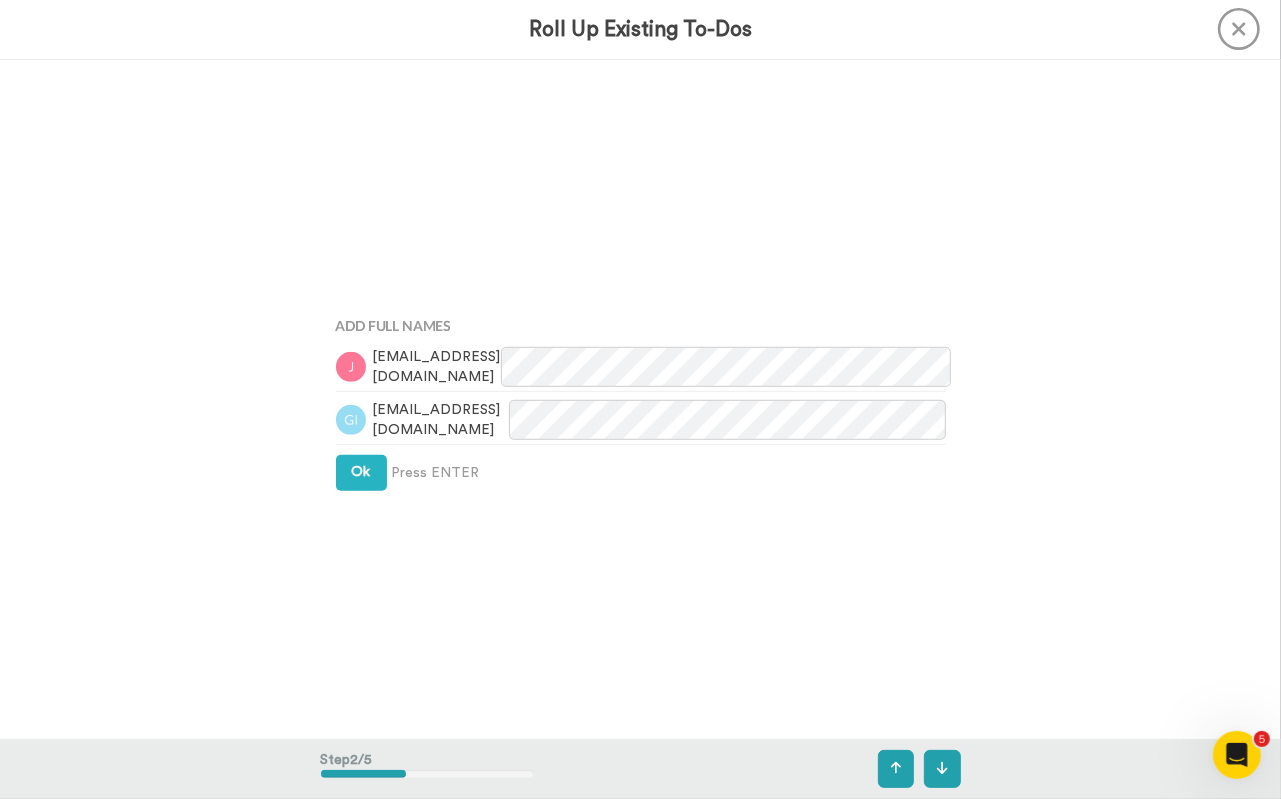 click on "Add Full Names joilling@icloud.com gregilling@gmail.com Ok Press ENTER" at bounding box center (641, 399) 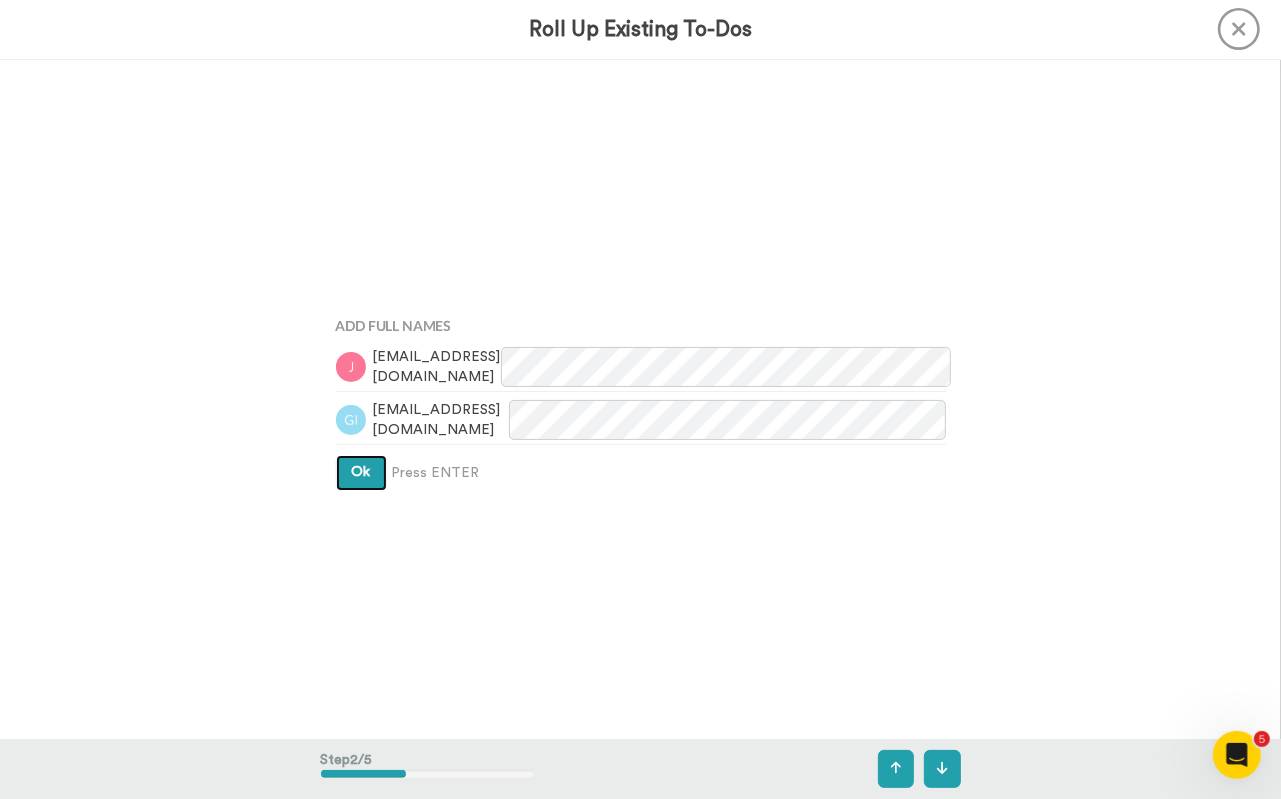 click on "Ok" at bounding box center [361, 473] 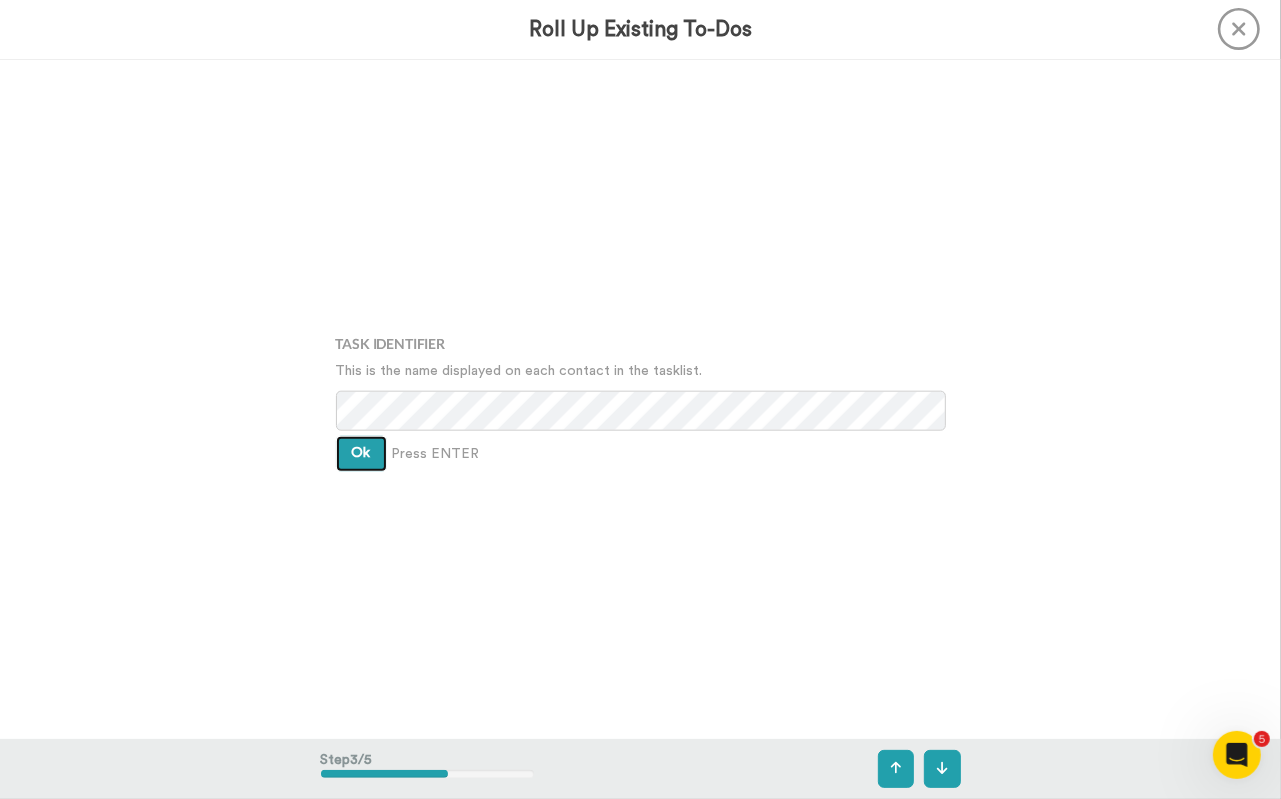 click on "Ok" at bounding box center [361, 453] 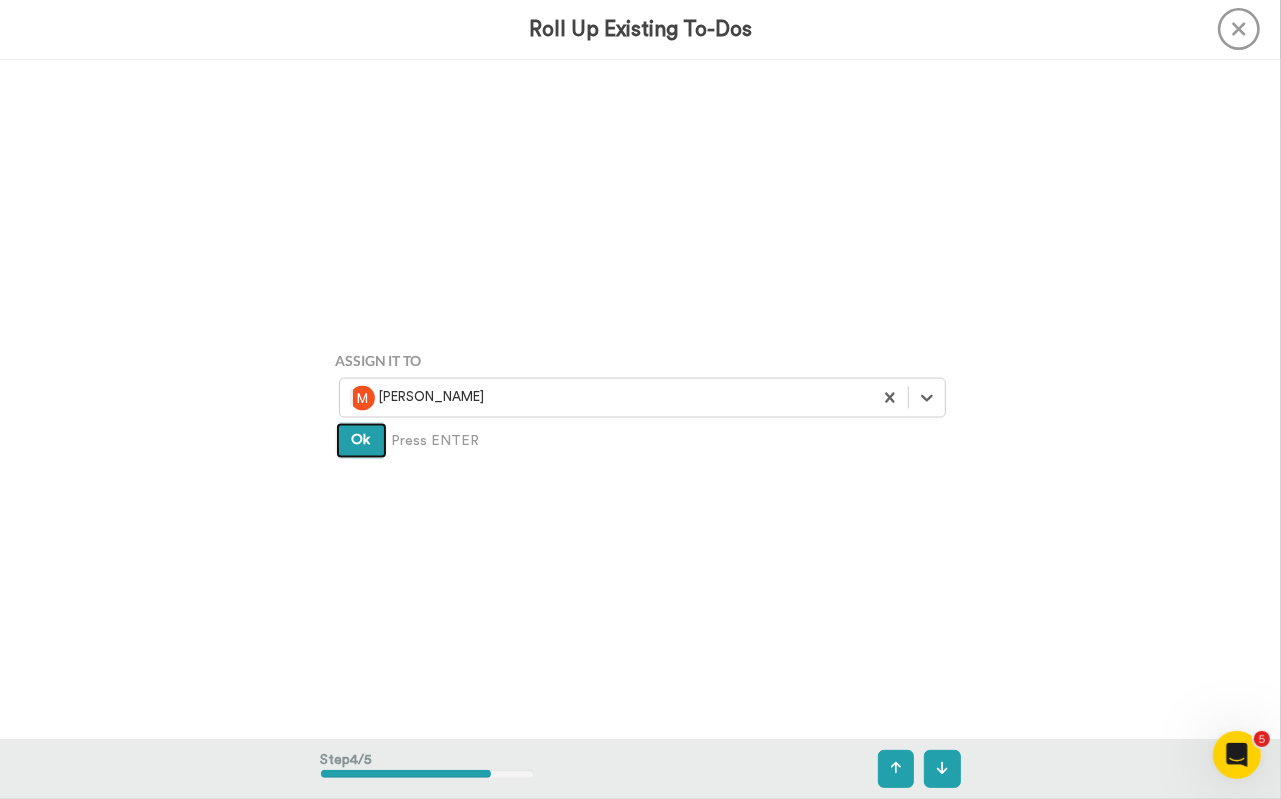 click on "Ok" at bounding box center [361, 440] 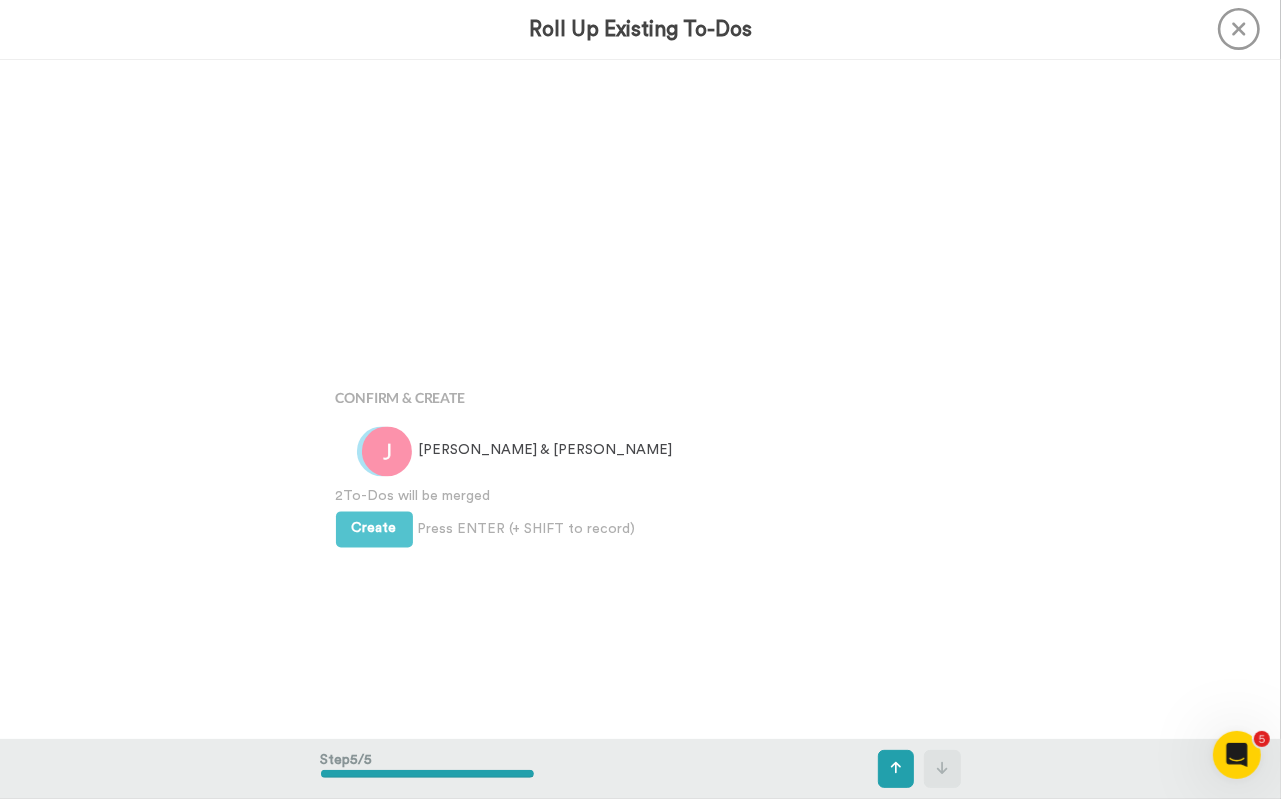 scroll, scrollTop: 2718, scrollLeft: 0, axis: vertical 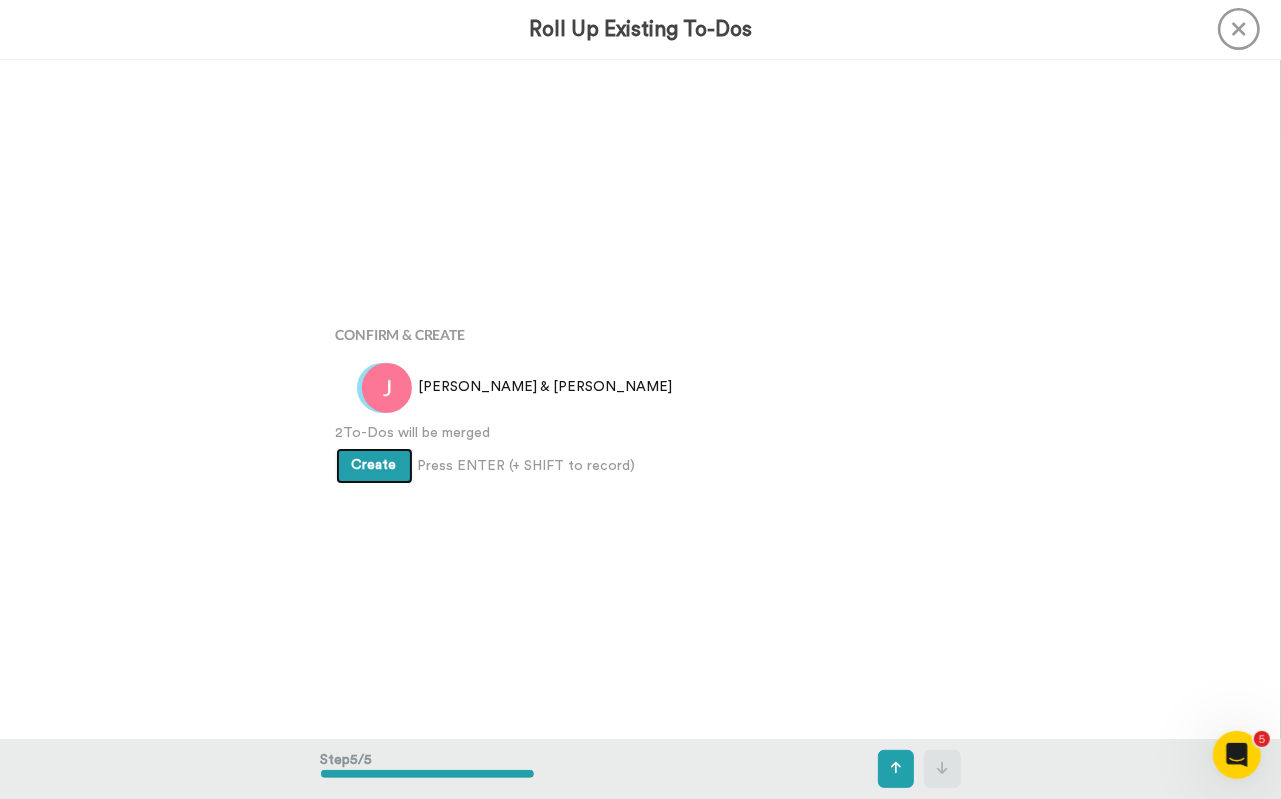 click on "Create" at bounding box center (374, 466) 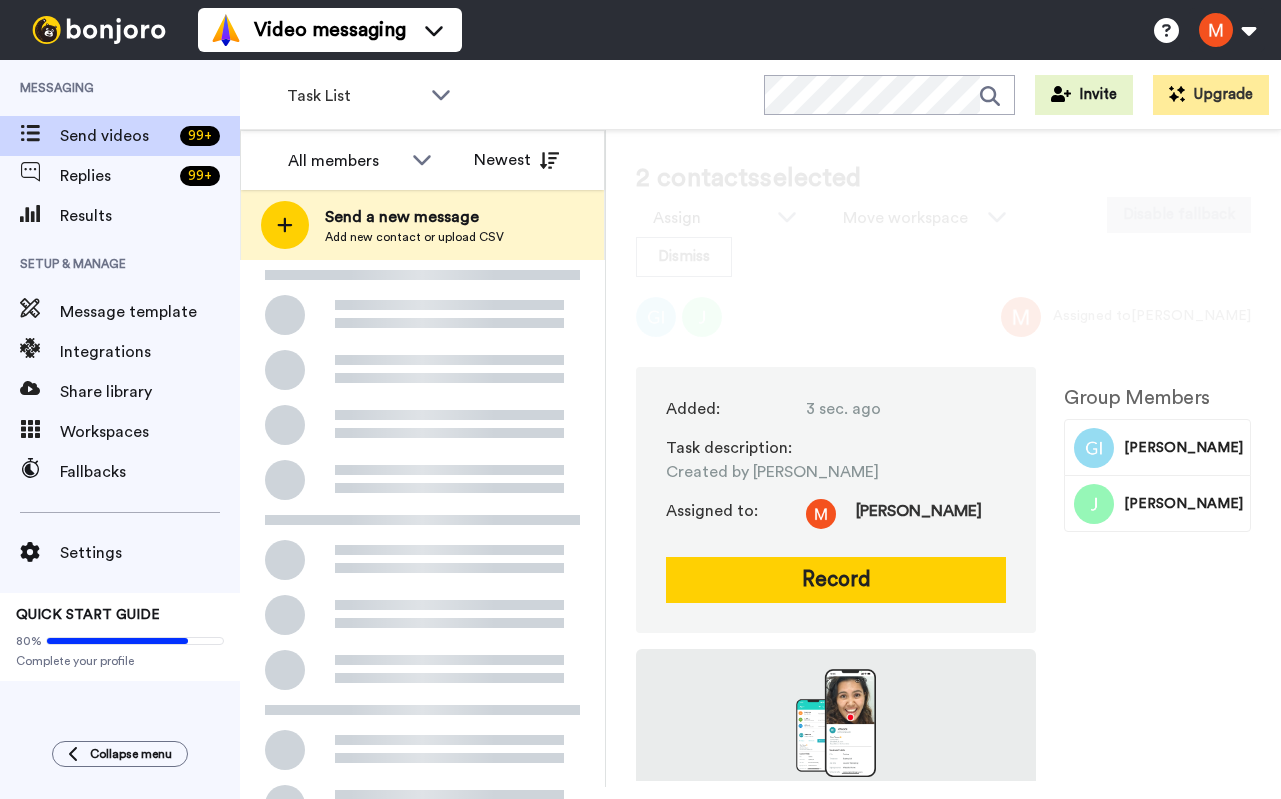 scroll, scrollTop: 0, scrollLeft: 0, axis: both 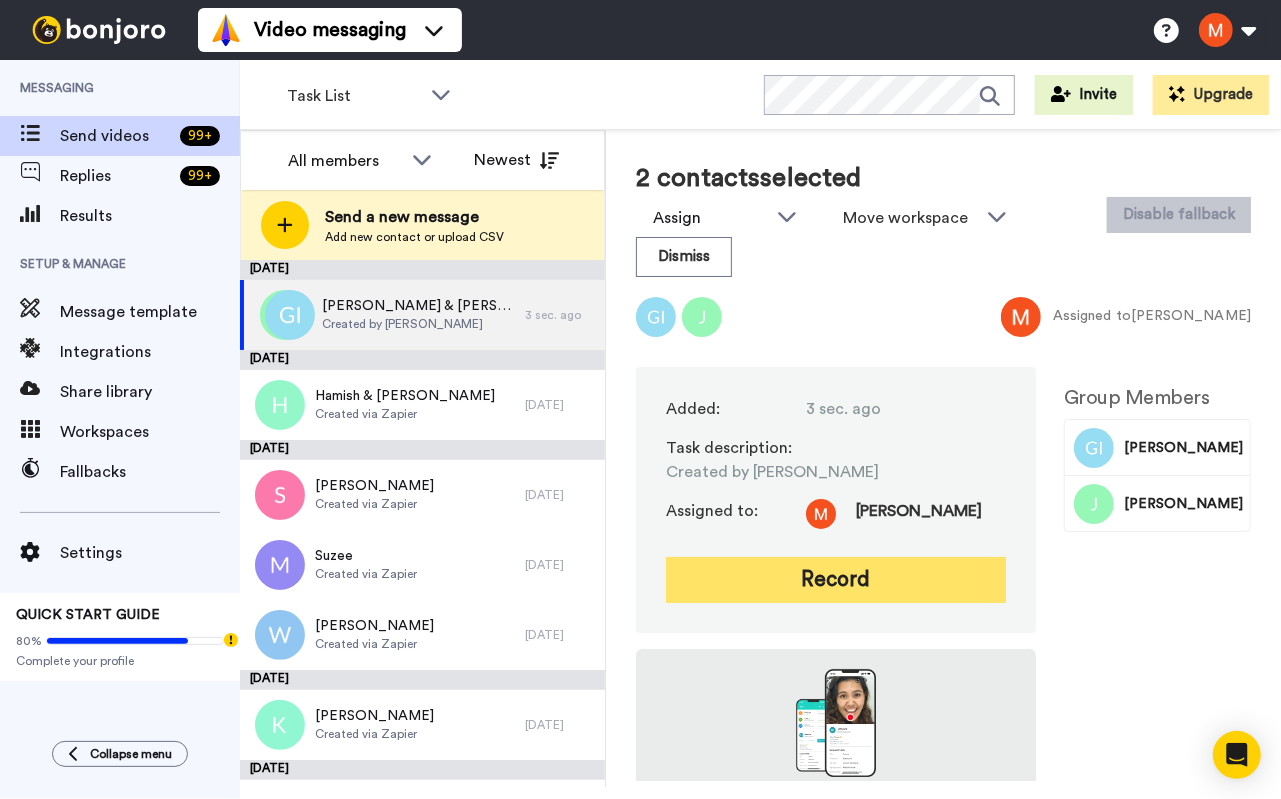 click on "Record" at bounding box center [836, 580] 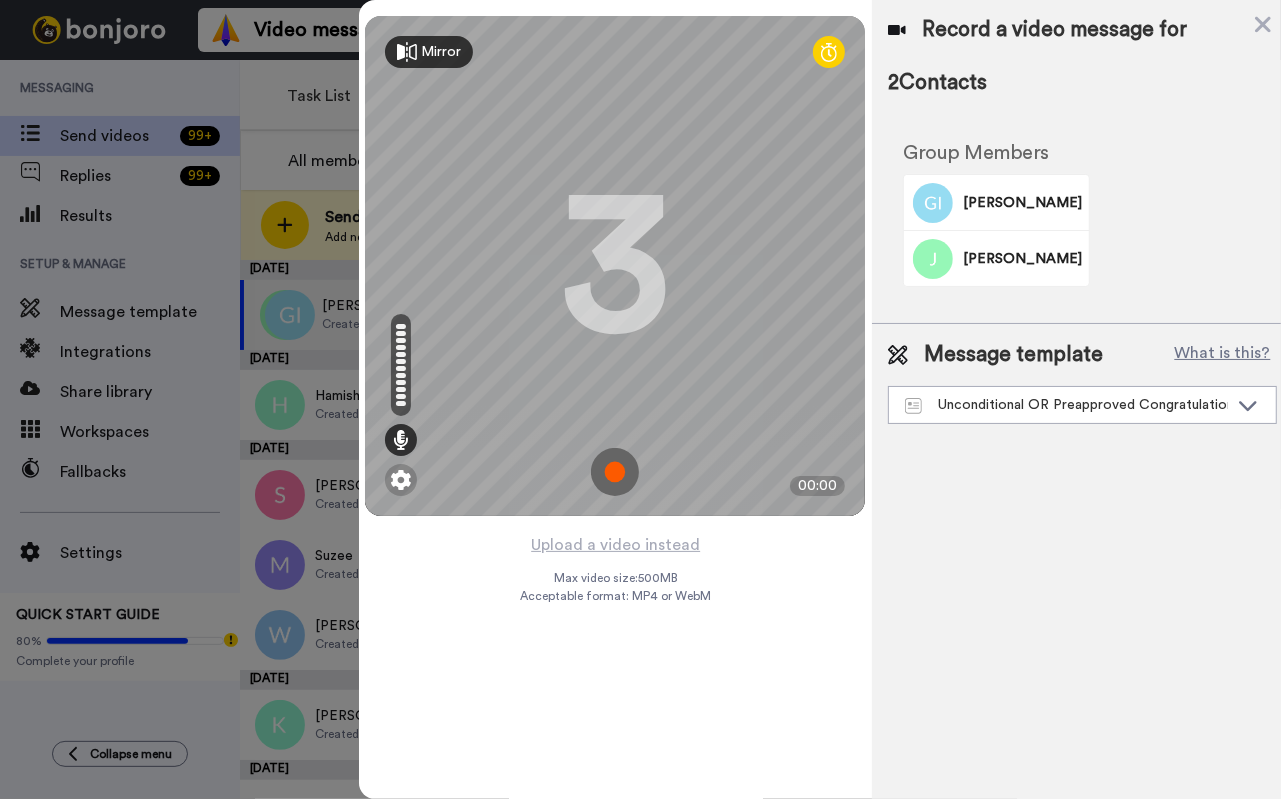 click at bounding box center (615, 472) 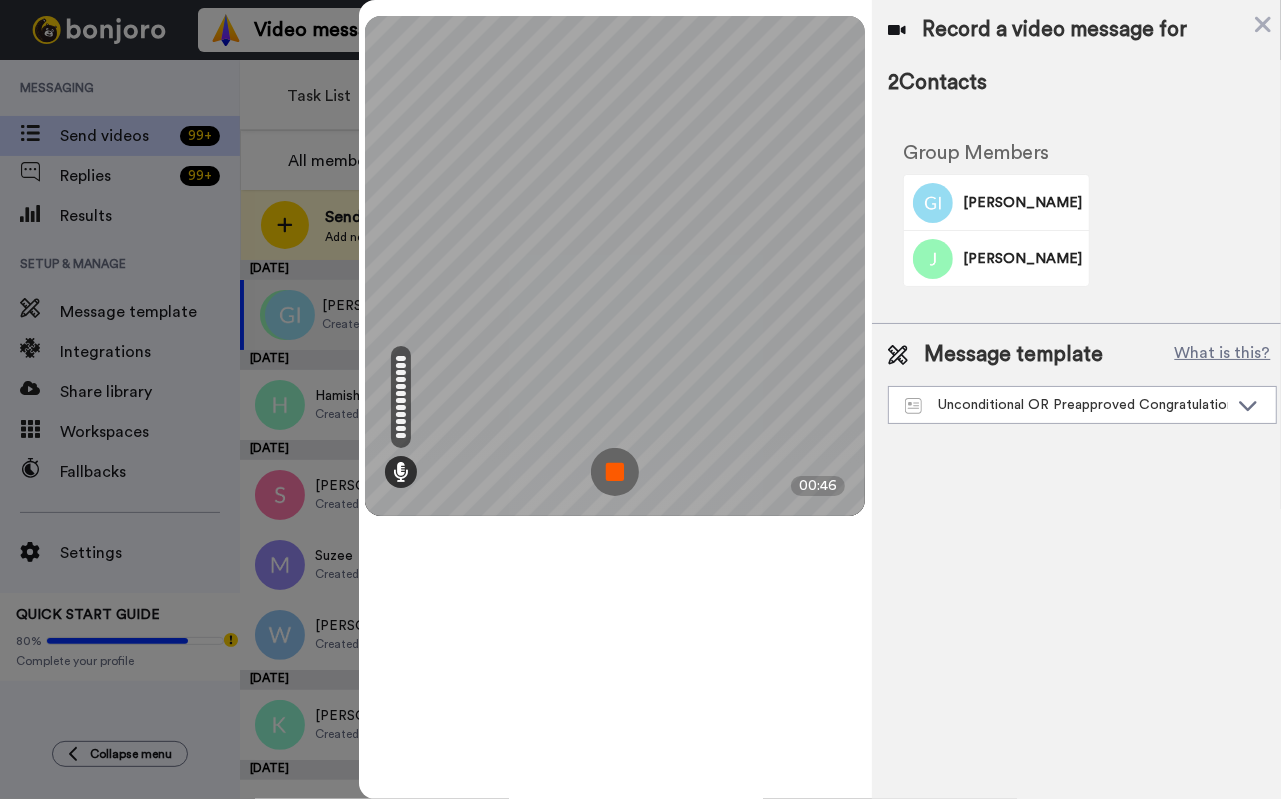 click at bounding box center (615, 472) 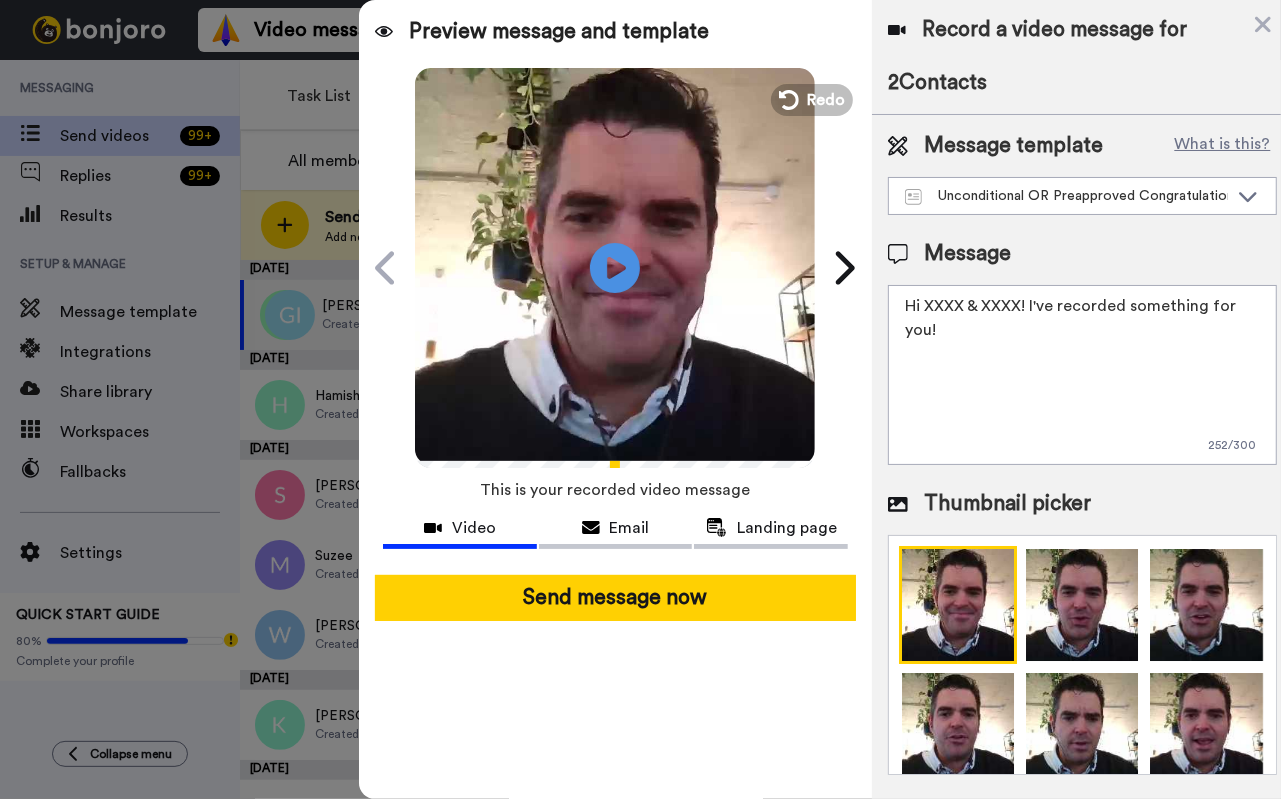 drag, startPoint x: 1027, startPoint y: 301, endPoint x: 933, endPoint y: 301, distance: 94 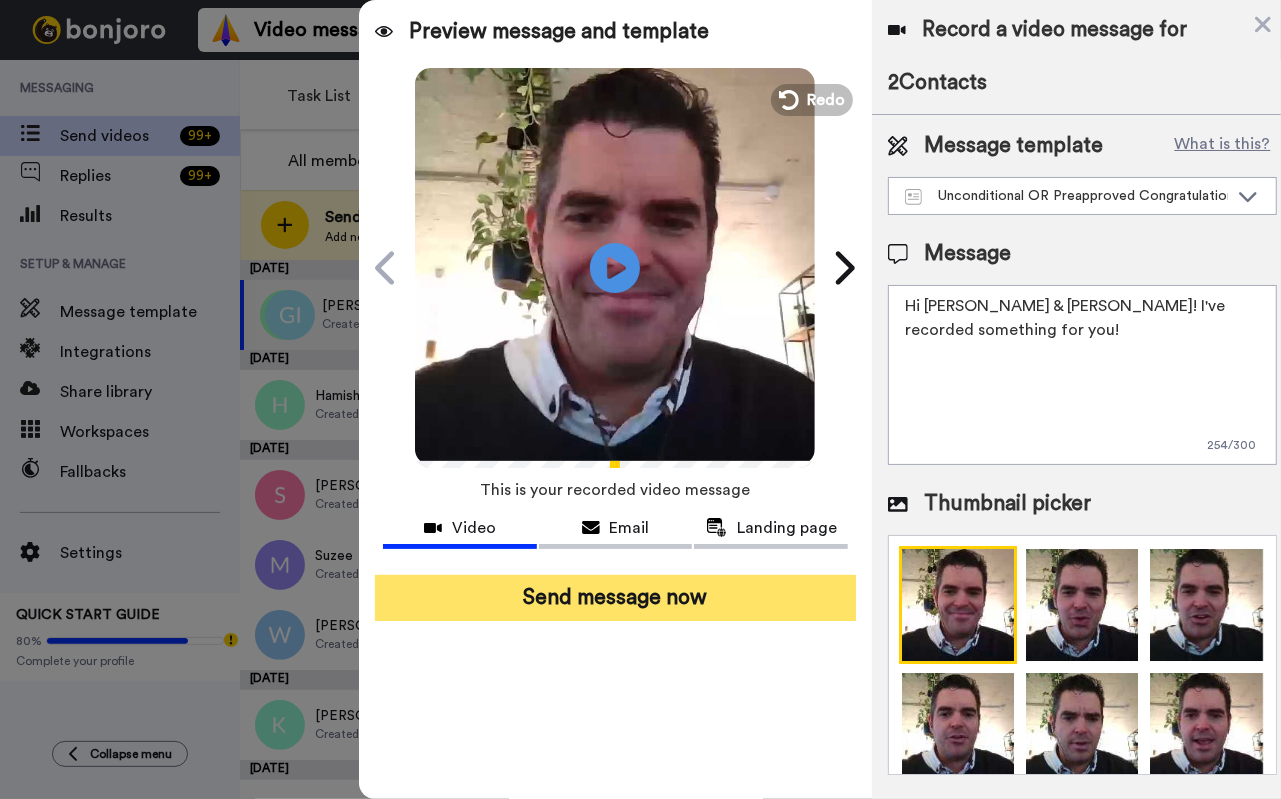 type on "Hi Greg & Jo! I've recorded something for you!" 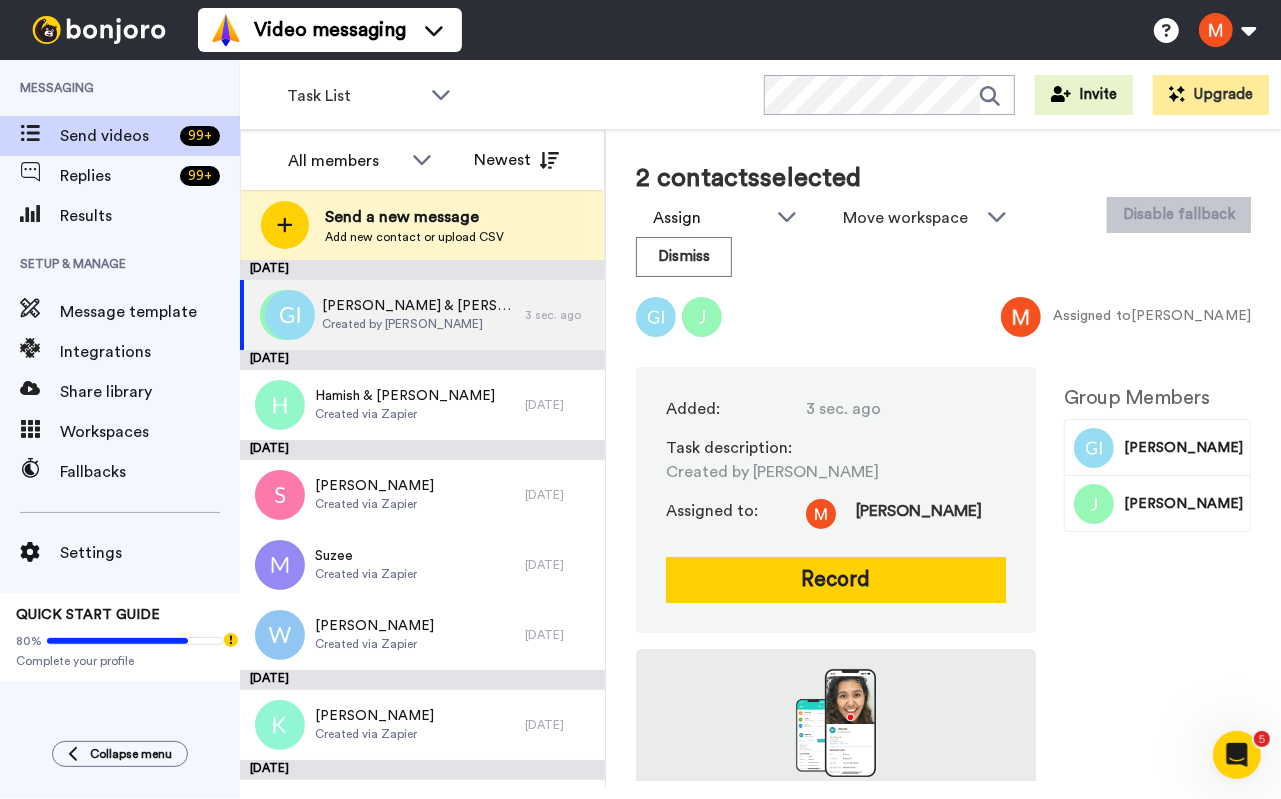 scroll, scrollTop: 0, scrollLeft: 0, axis: both 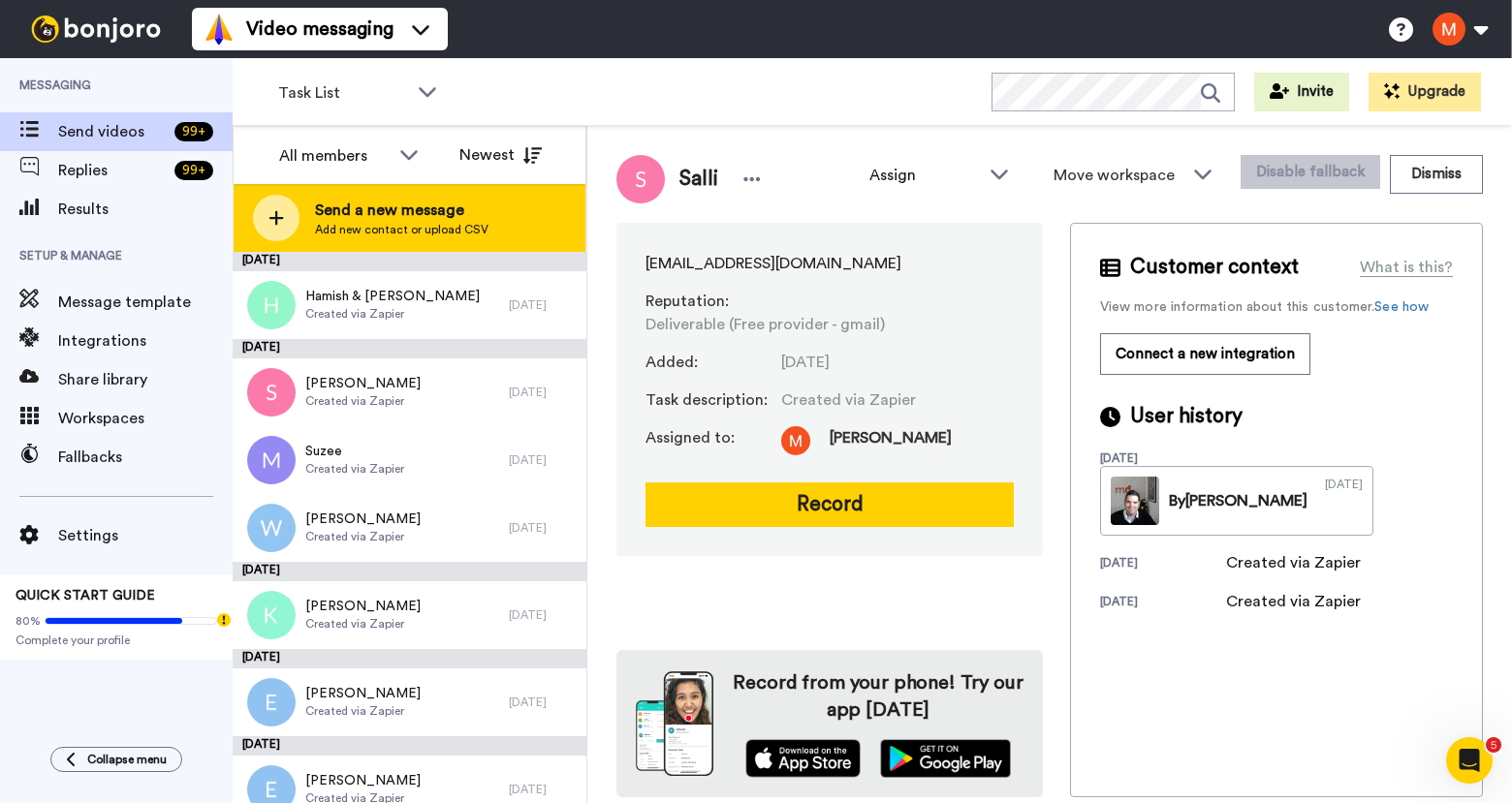 click on "Send a new message" at bounding box center [401, 210] 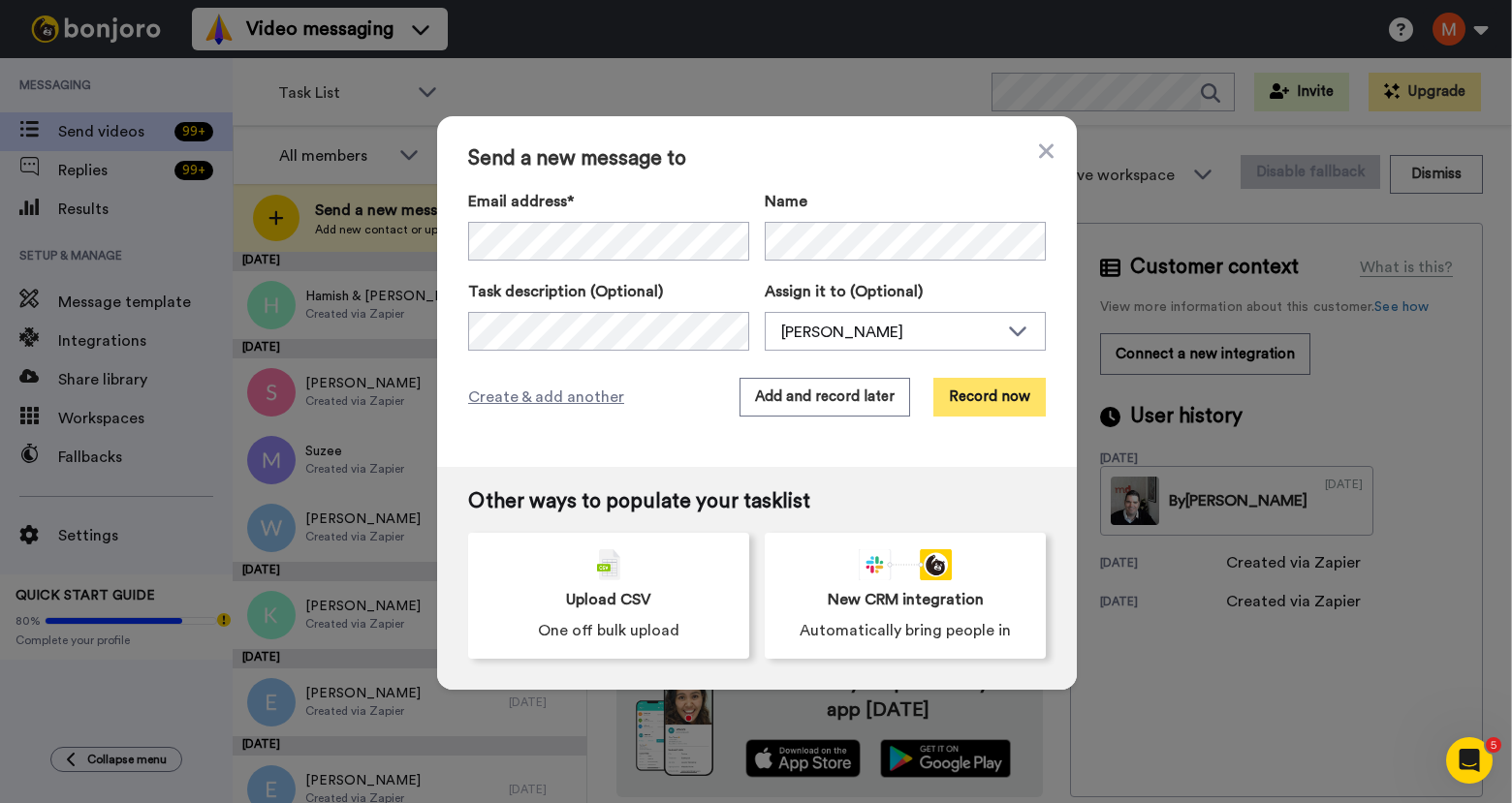 click on "Record now" at bounding box center (990, 397) 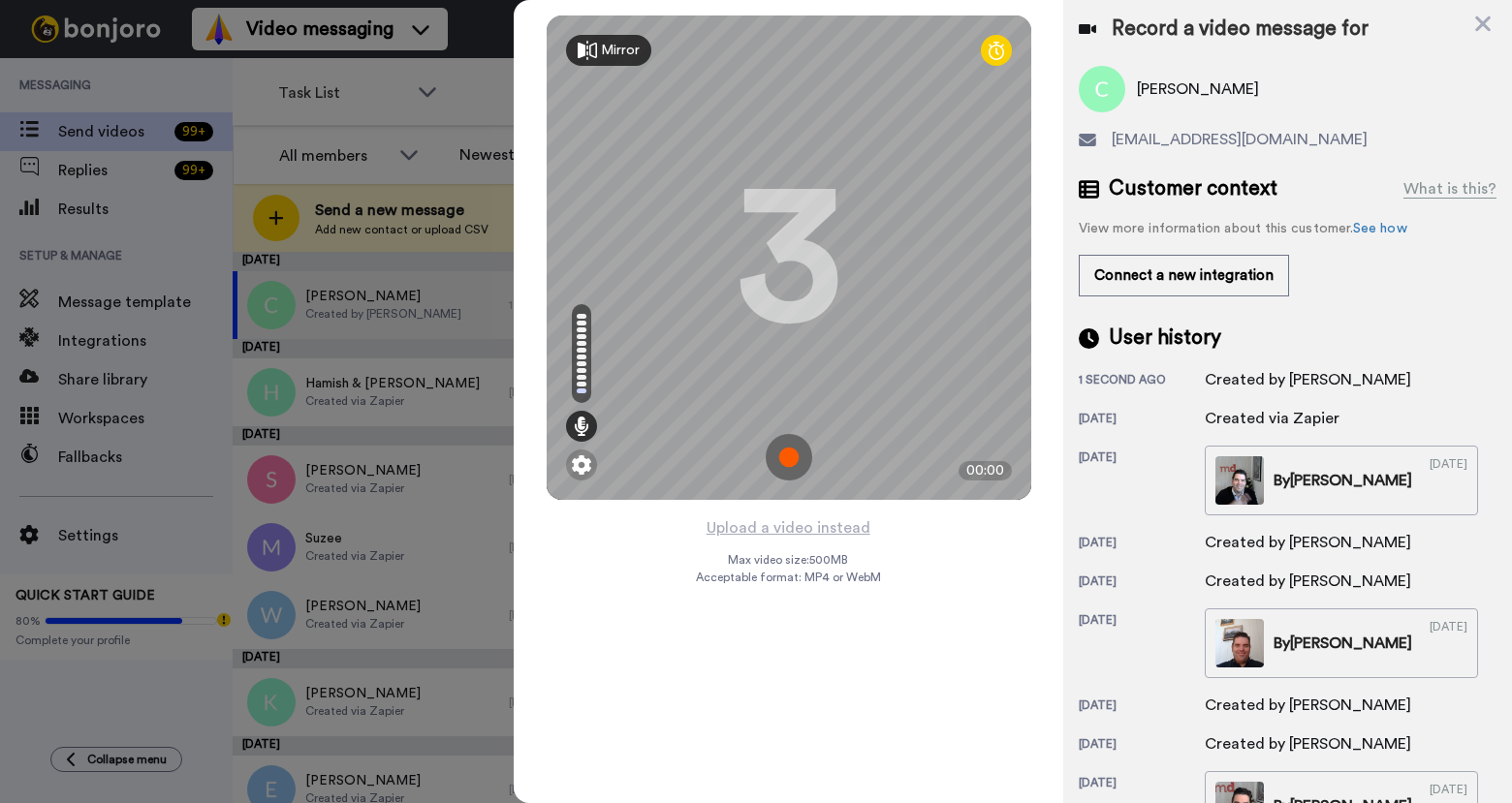 click at bounding box center (789, 457) 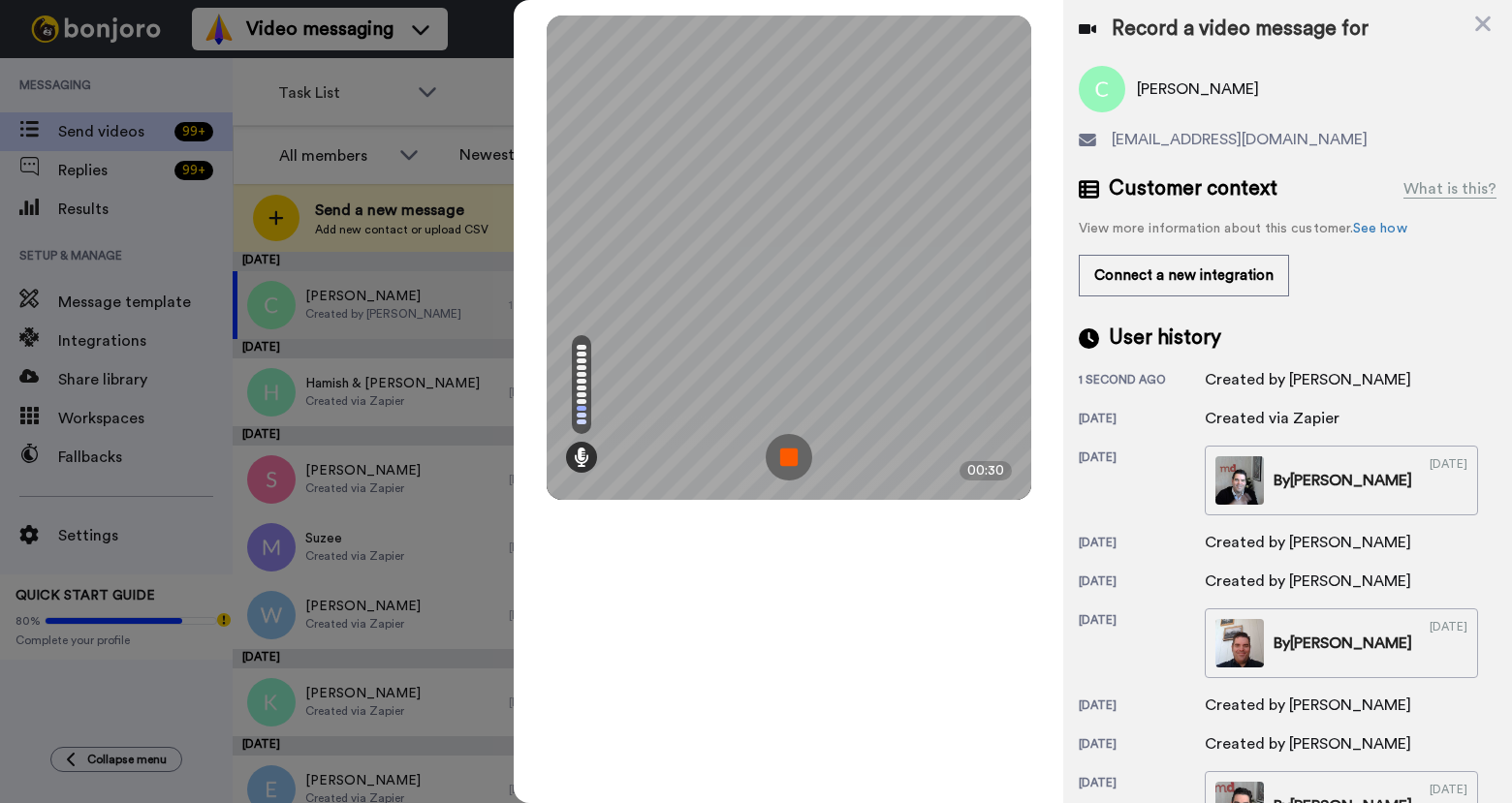 click at bounding box center [789, 457] 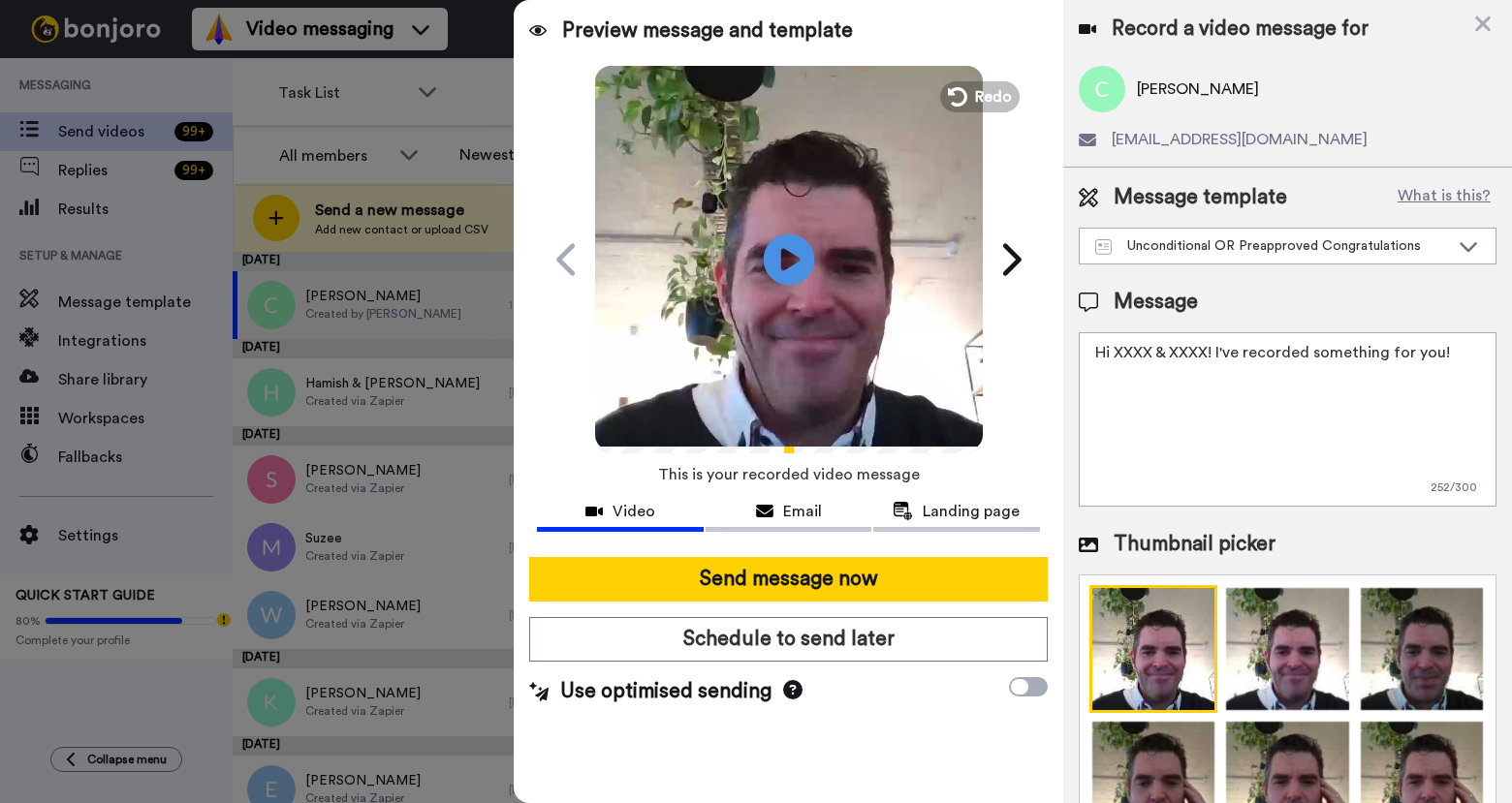 click on "Play/Pause" 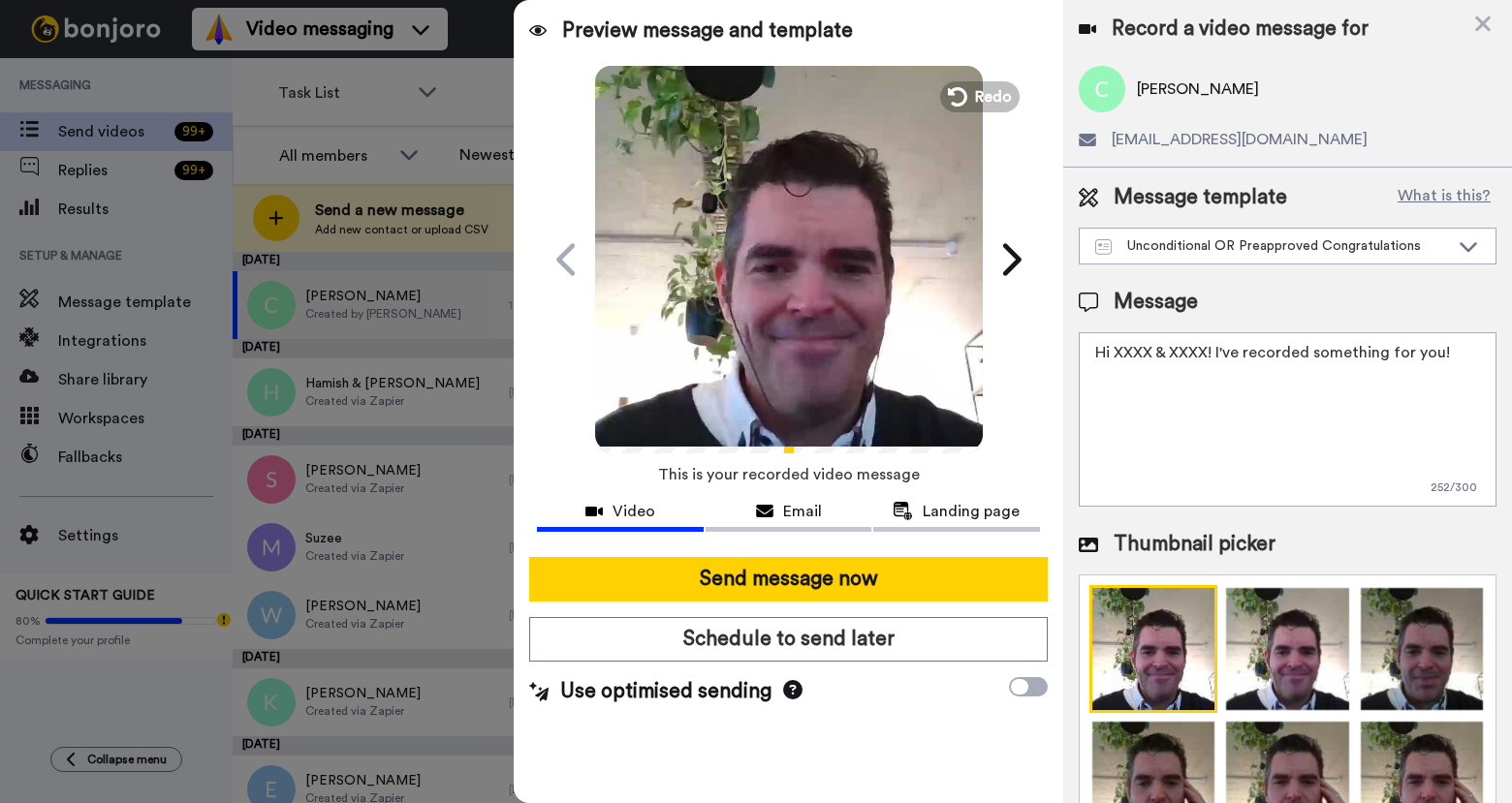 click at bounding box center (789, 257) 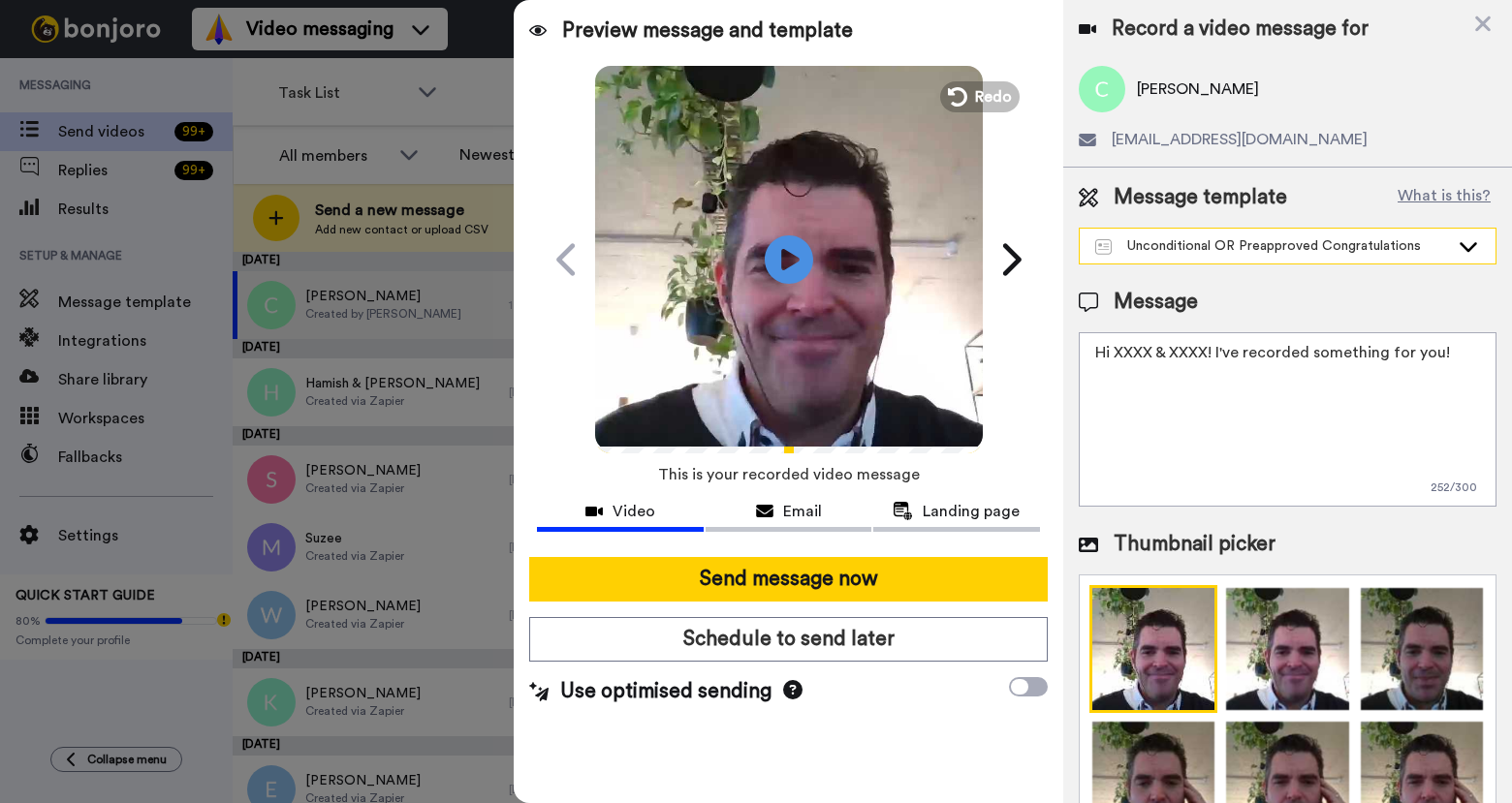 click on "Unconditional OR Preapproved Congratulations" at bounding box center [1272, 246] 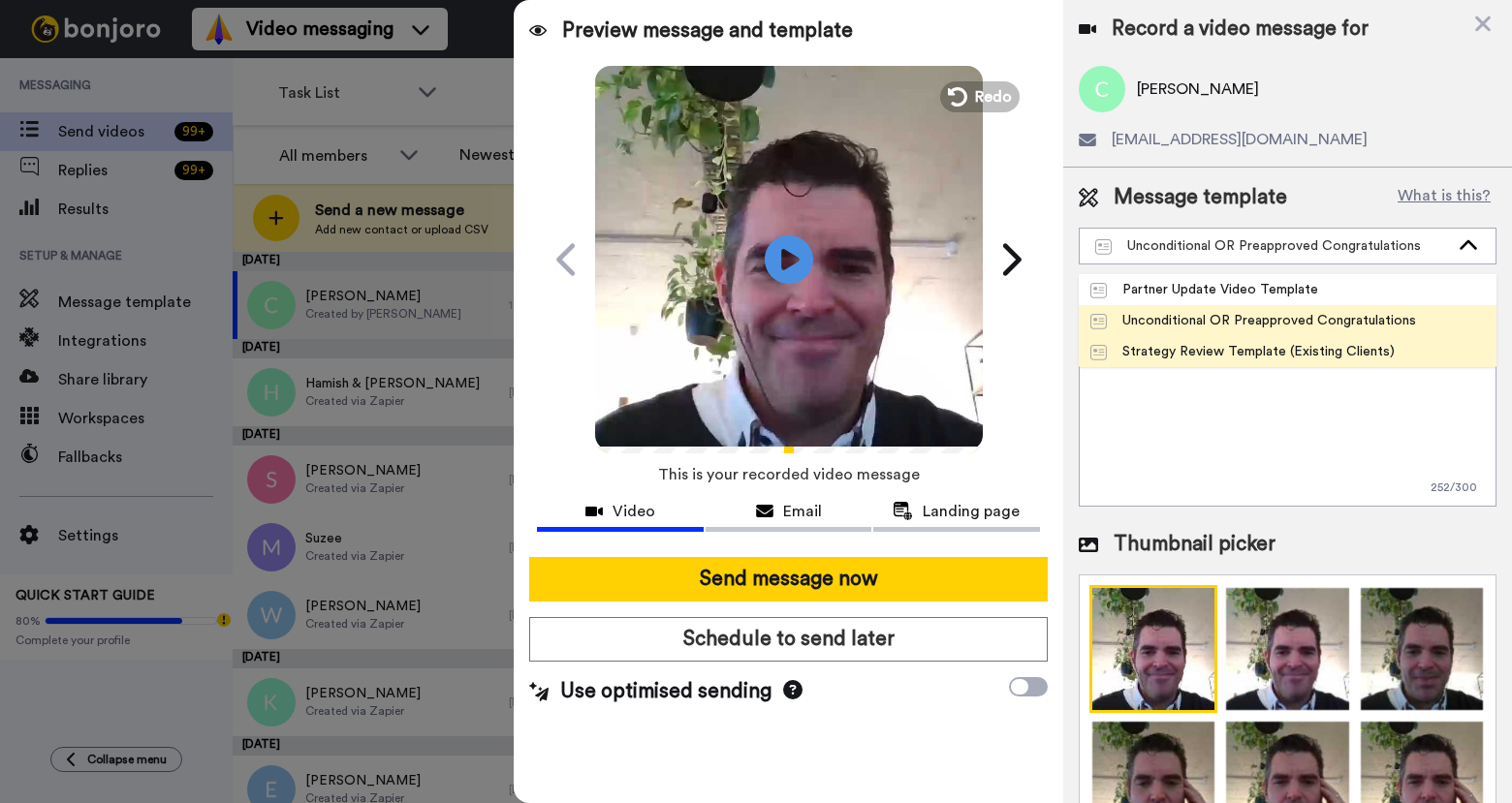 click on "Strategy Review Template (Existing Clients)" at bounding box center (1243, 352) 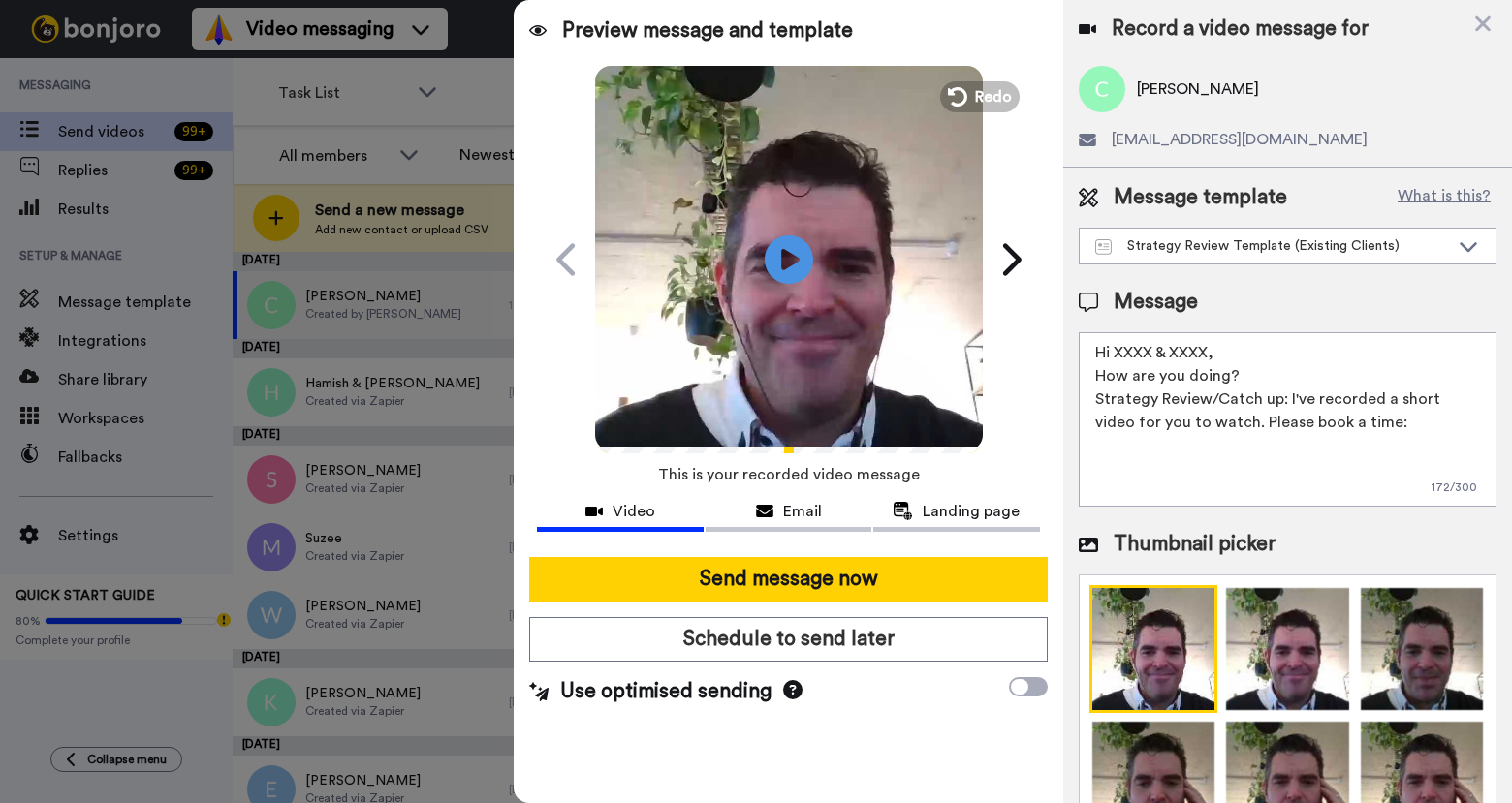 drag, startPoint x: 1213, startPoint y: 348, endPoint x: 1118, endPoint y: 356, distance: 95.3362 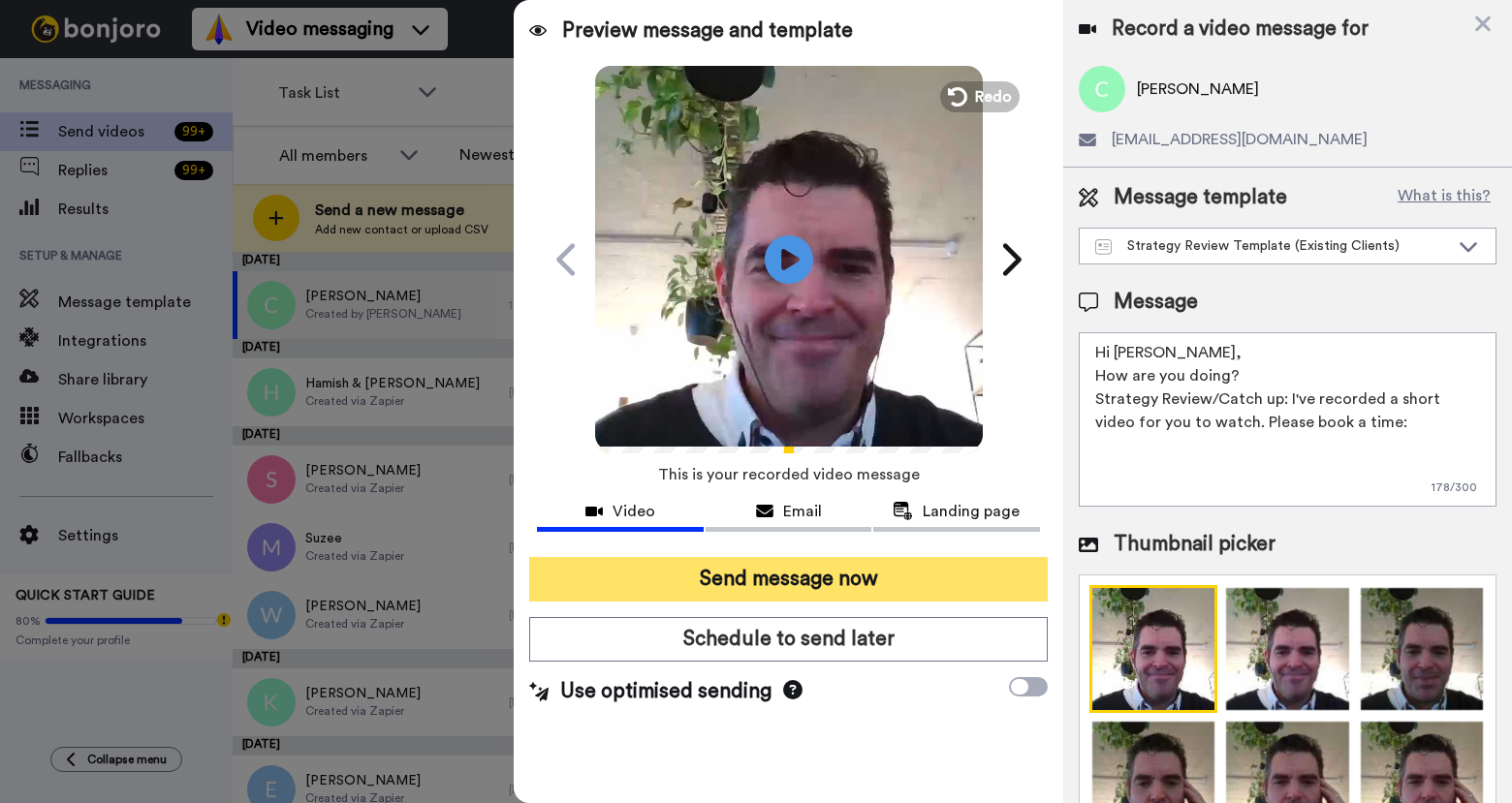 type on "Hi Chris,
How are you doing?
Strategy Review/Catch up: I've recorded a short video for you to watch. Please book a time:" 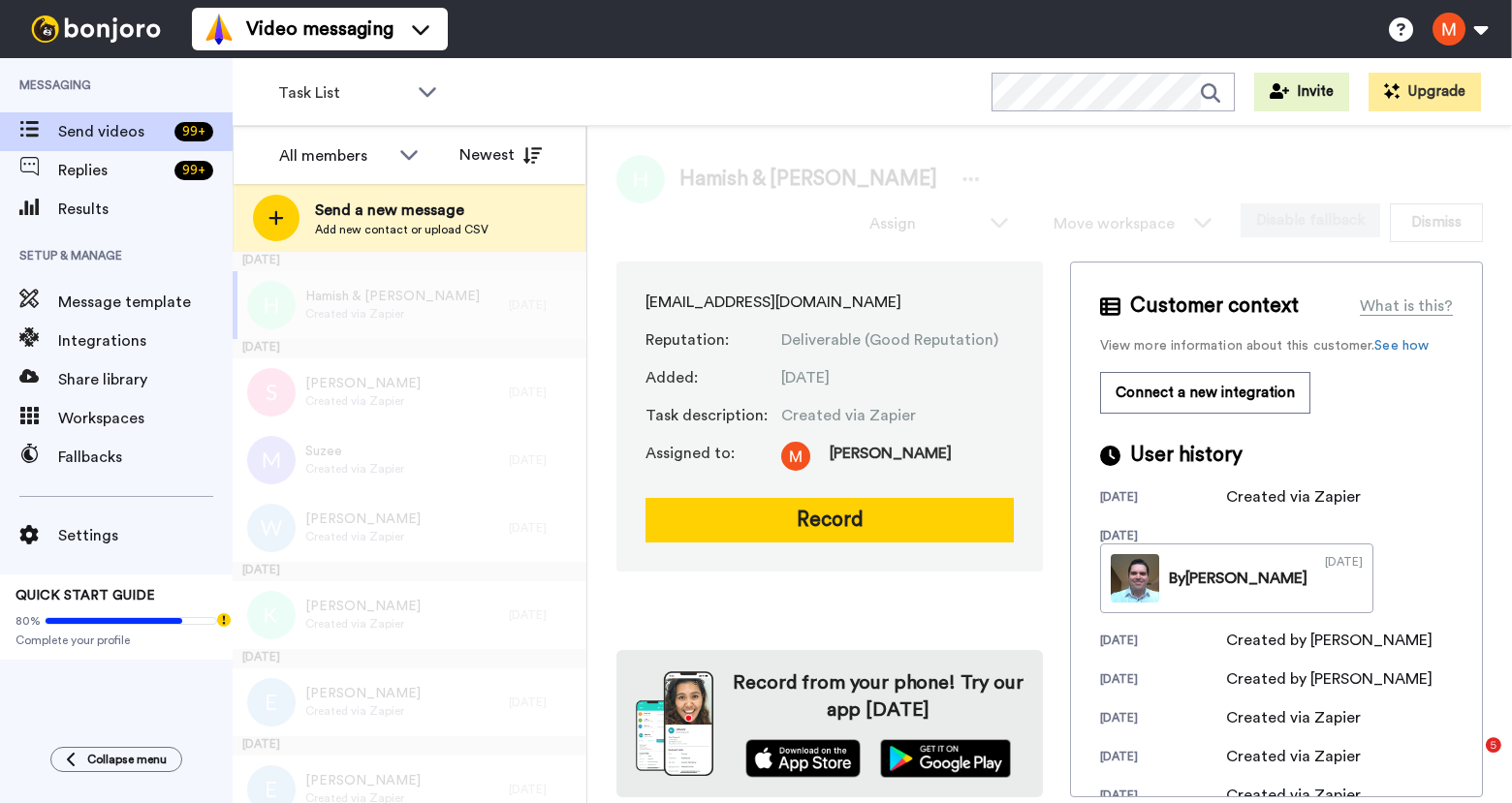 scroll, scrollTop: 0, scrollLeft: 0, axis: both 